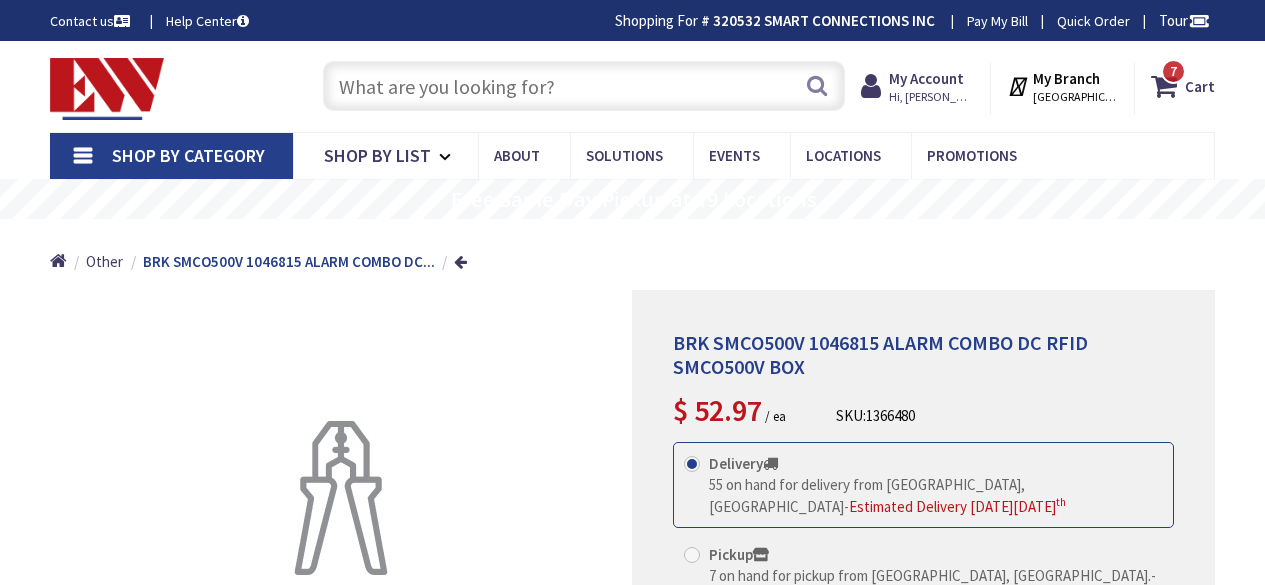 scroll, scrollTop: 0, scrollLeft: 0, axis: both 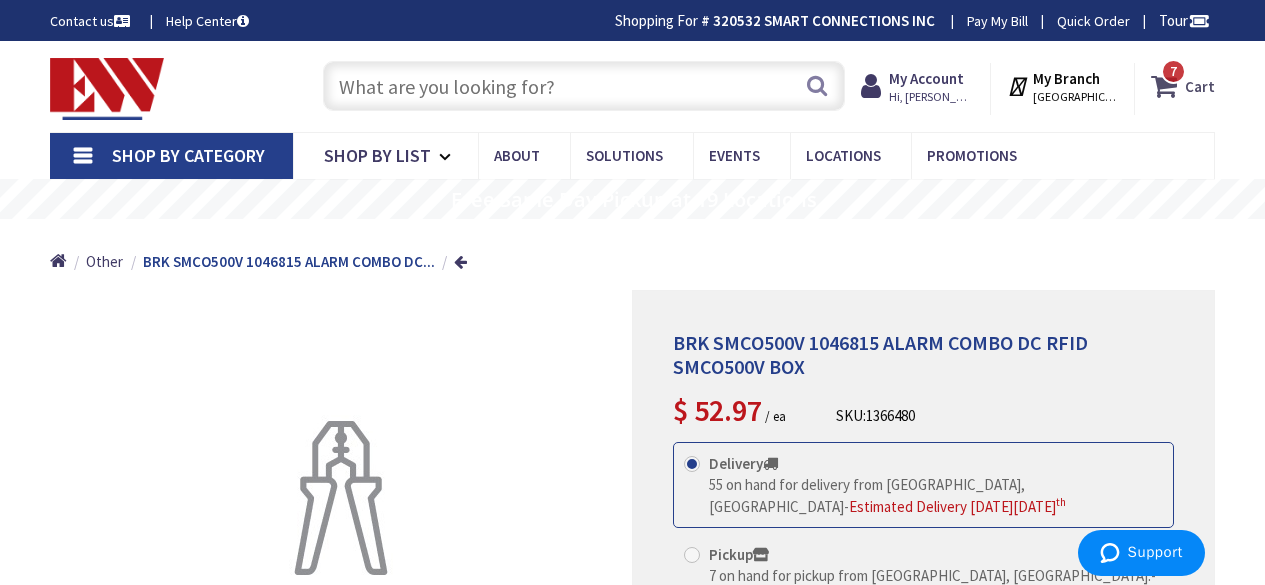 click at bounding box center [1168, 86] 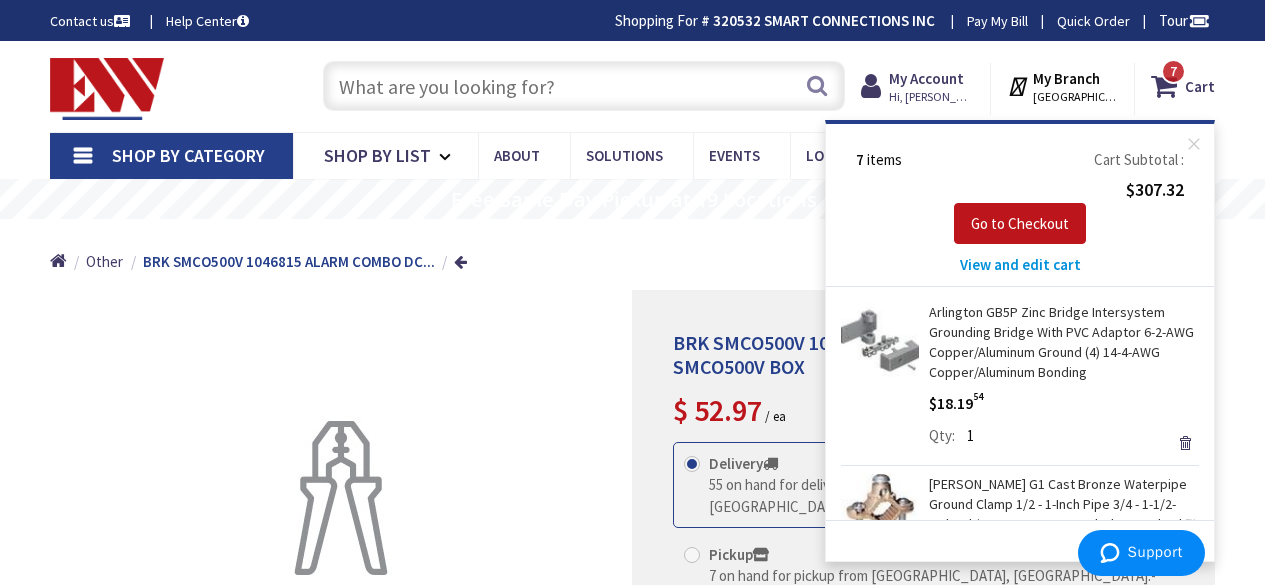 click on "View and edit cart" at bounding box center [1020, 264] 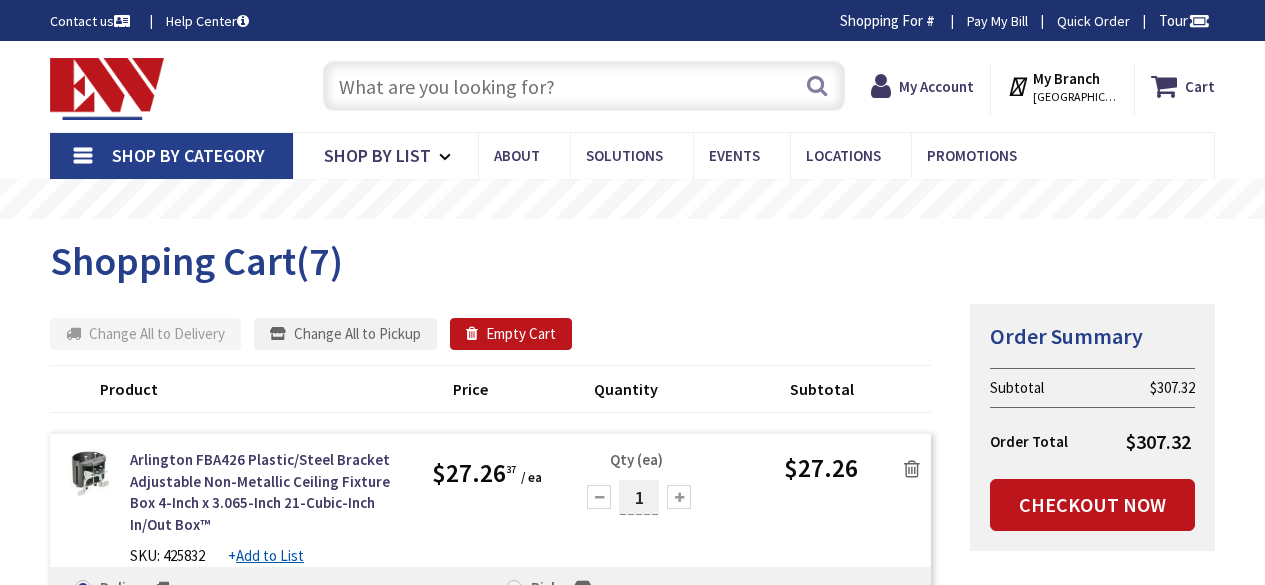 scroll, scrollTop: 0, scrollLeft: 0, axis: both 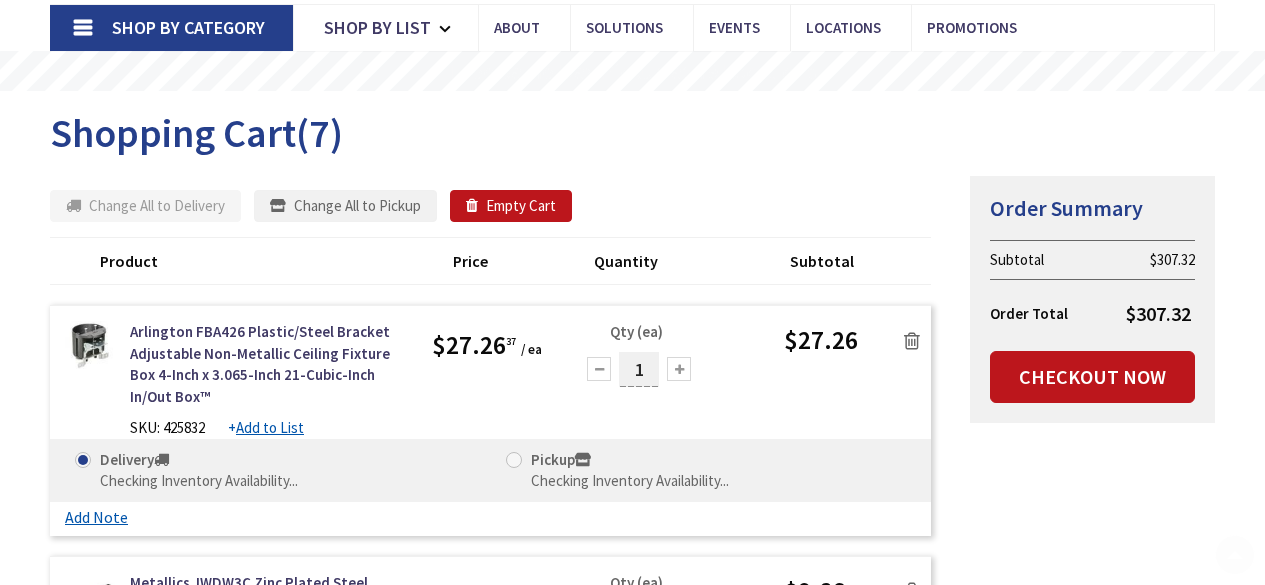 type on "[PERSON_NAME][GEOGRAPHIC_DATA][PERSON_NAME], [GEOGRAPHIC_DATA]" 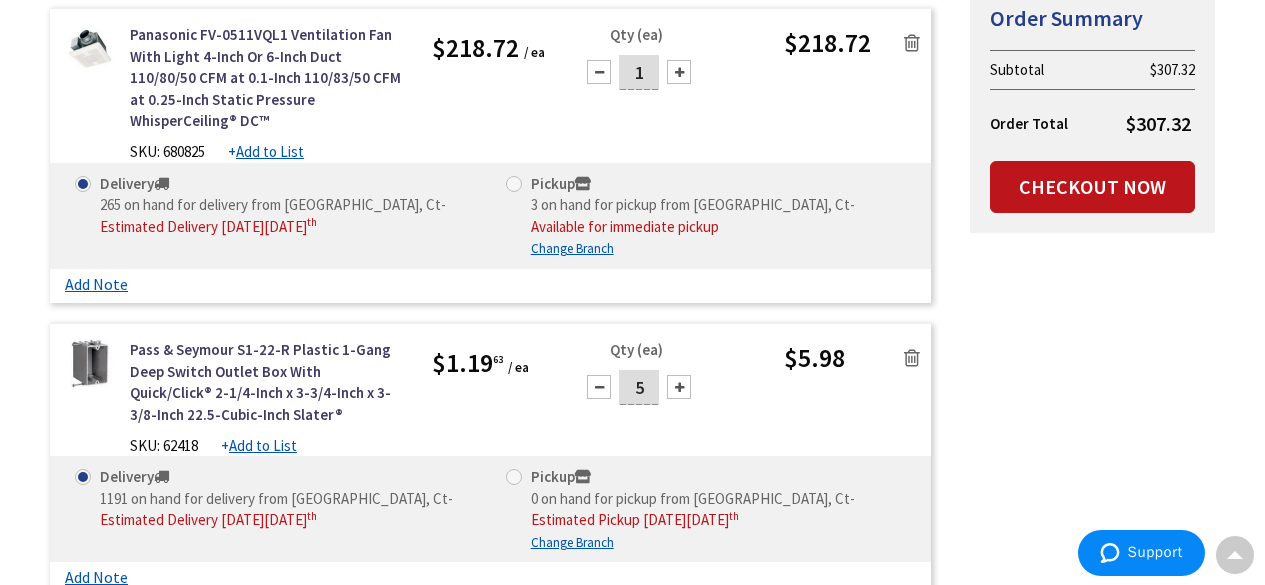scroll, scrollTop: 1007, scrollLeft: 0, axis: vertical 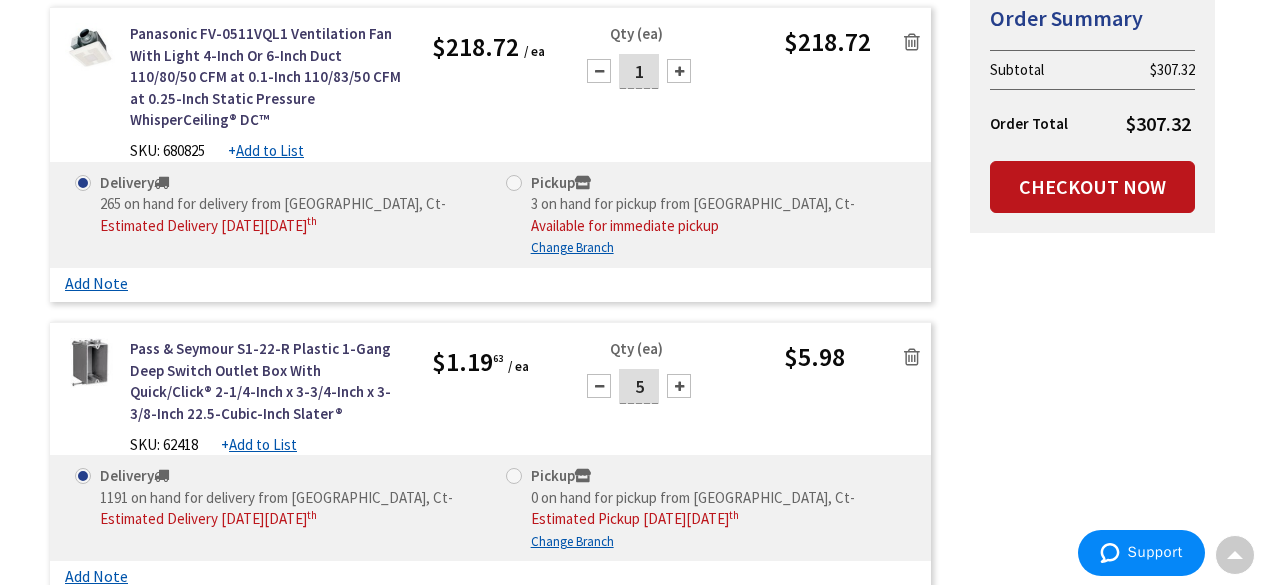 click at bounding box center [912, 42] 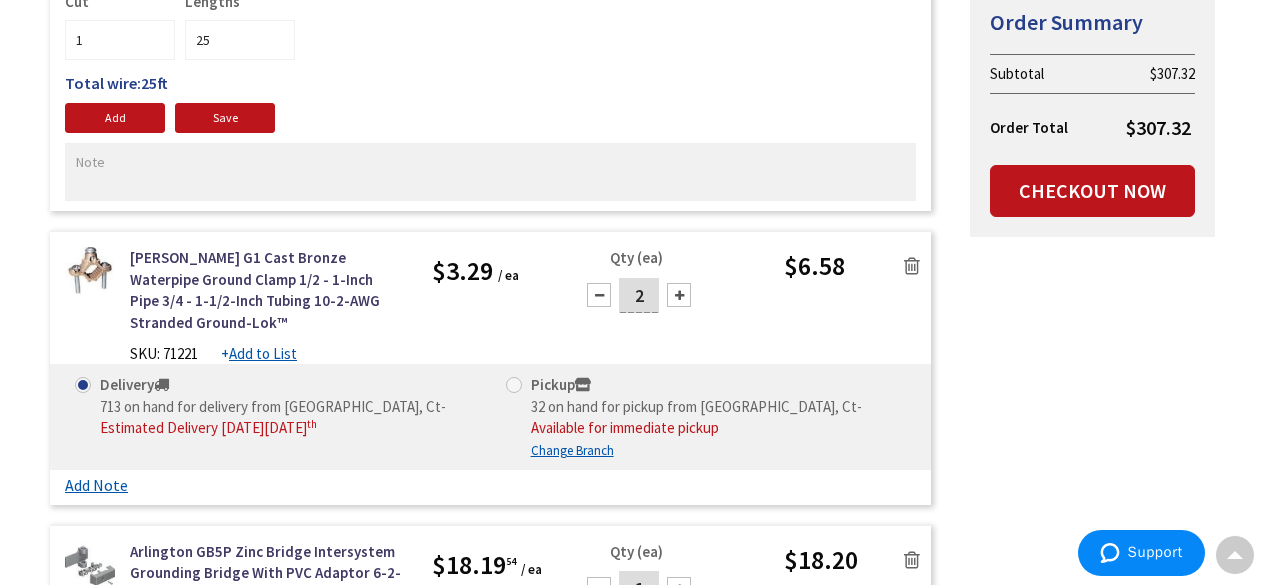 scroll, scrollTop: 1599, scrollLeft: 0, axis: vertical 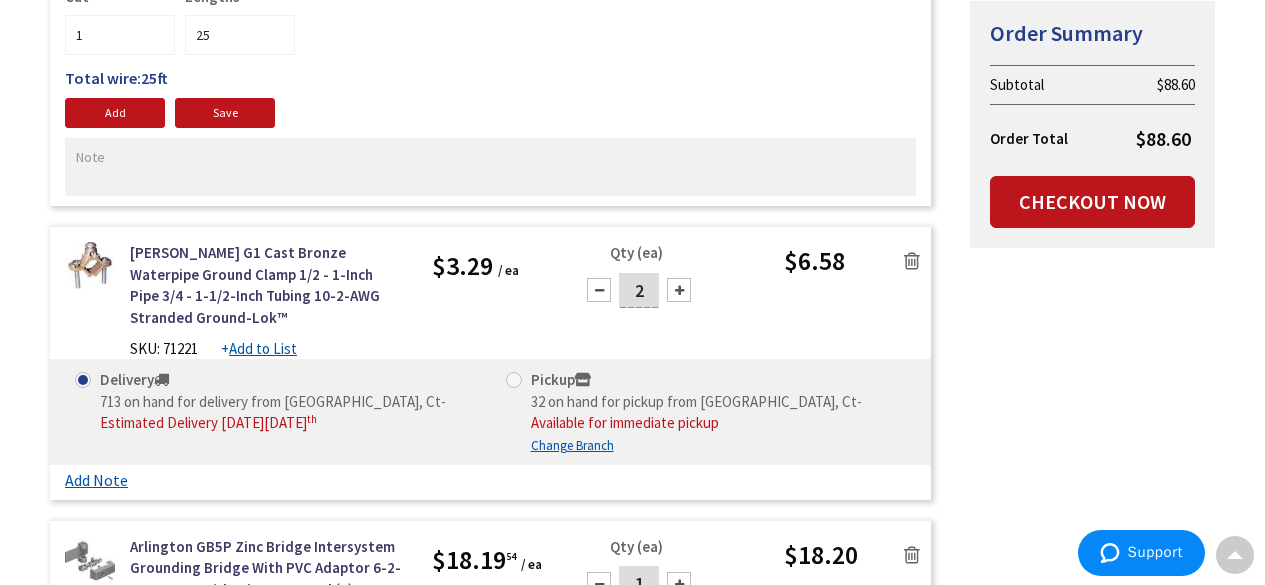 click at bounding box center (679, 584) 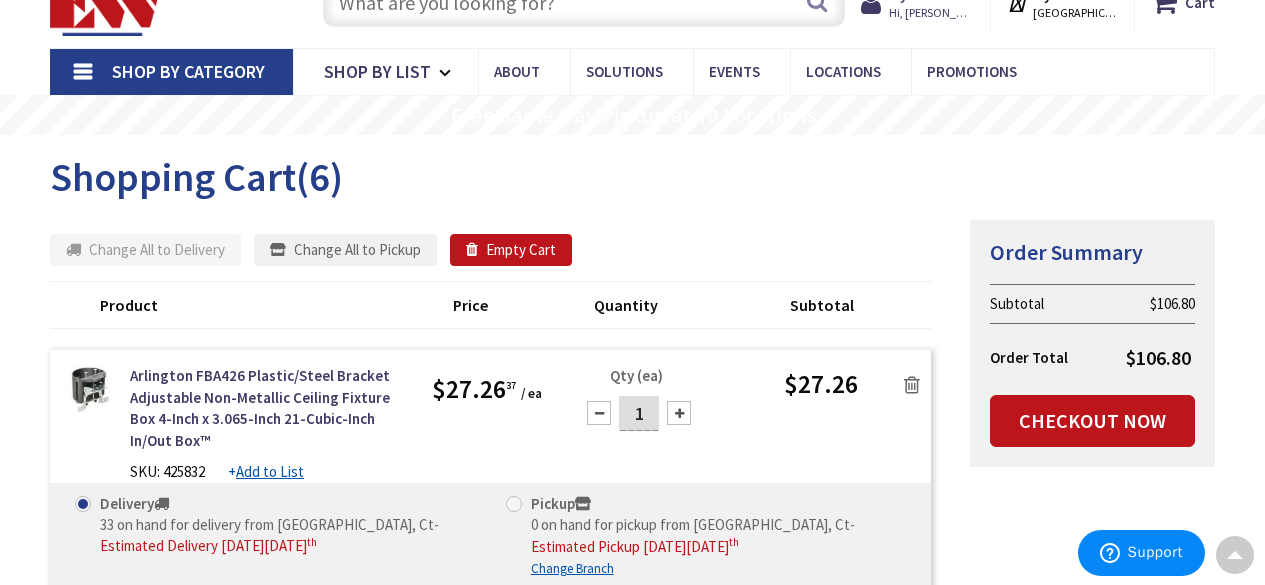 scroll, scrollTop: 0, scrollLeft: 0, axis: both 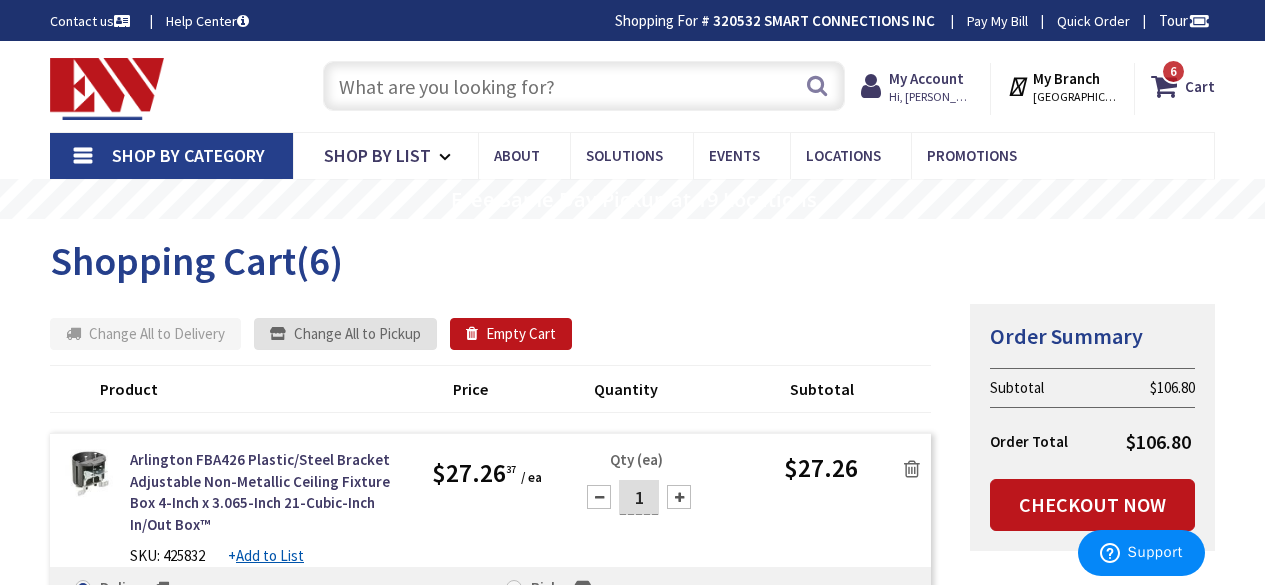 click on "Change All to Pickup" at bounding box center [345, 334] 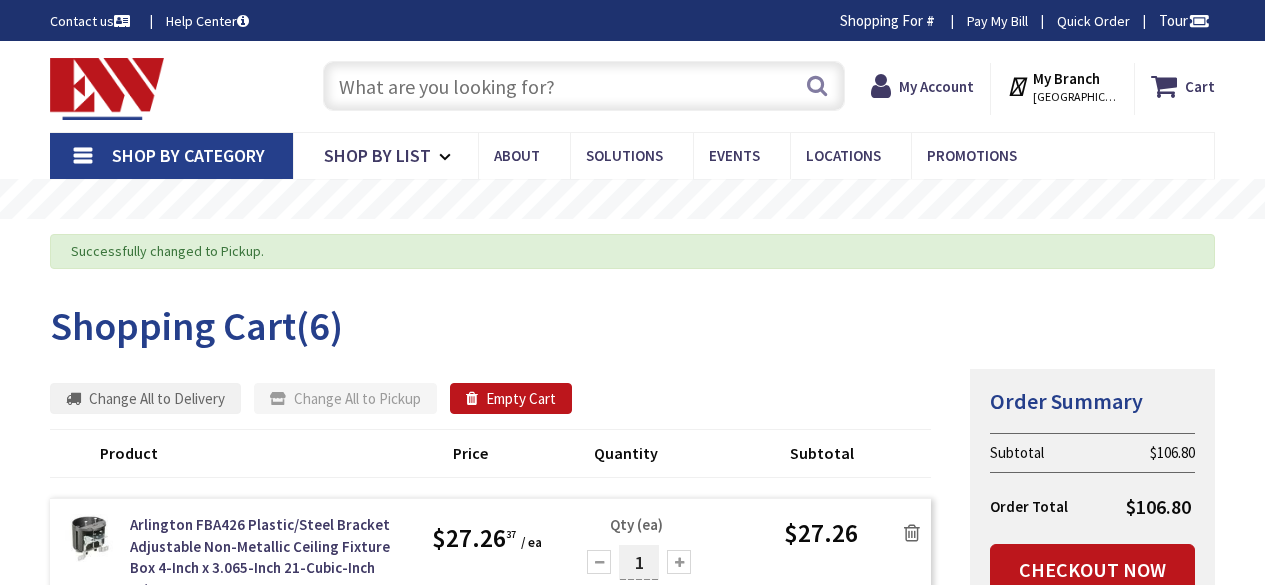 scroll, scrollTop: 0, scrollLeft: 0, axis: both 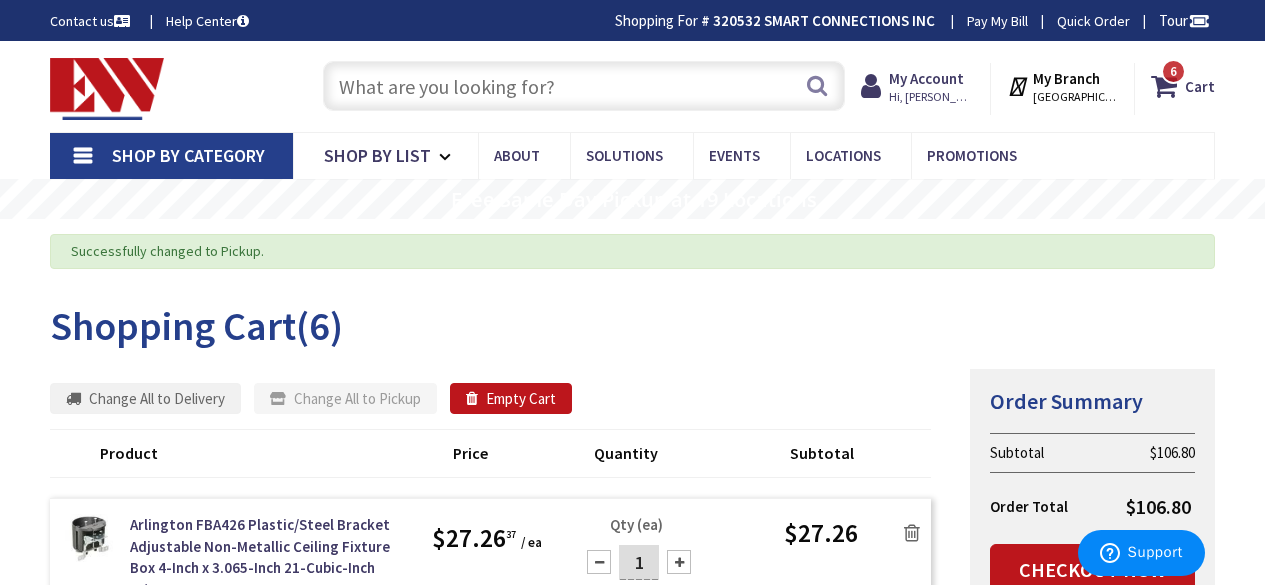 click at bounding box center [584, 86] 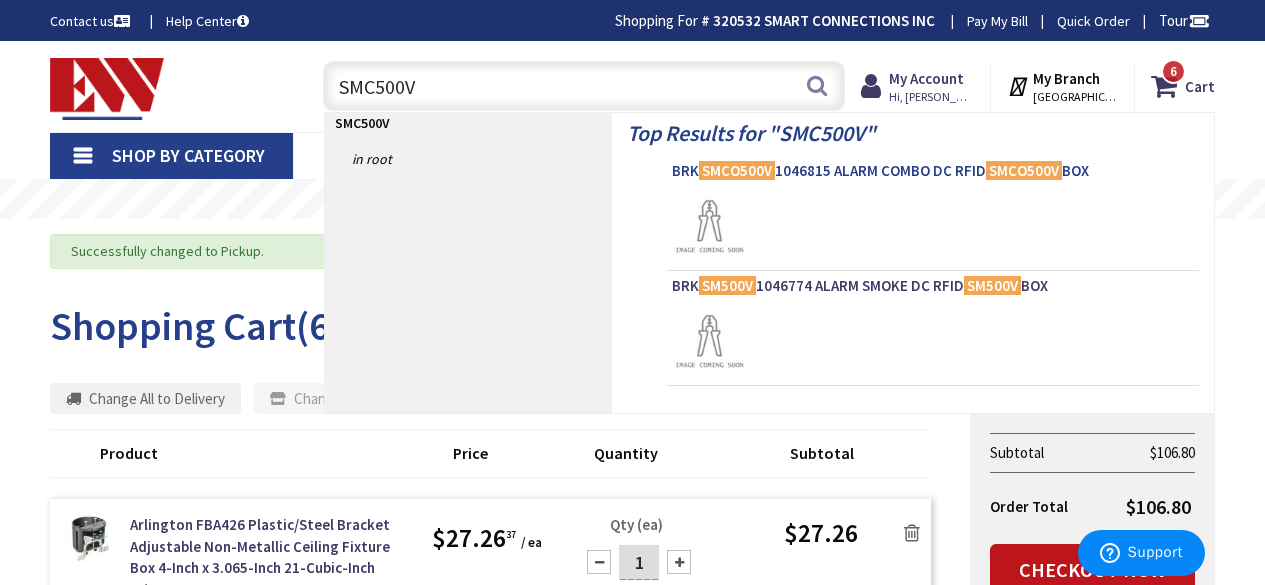 type on "SMC500V" 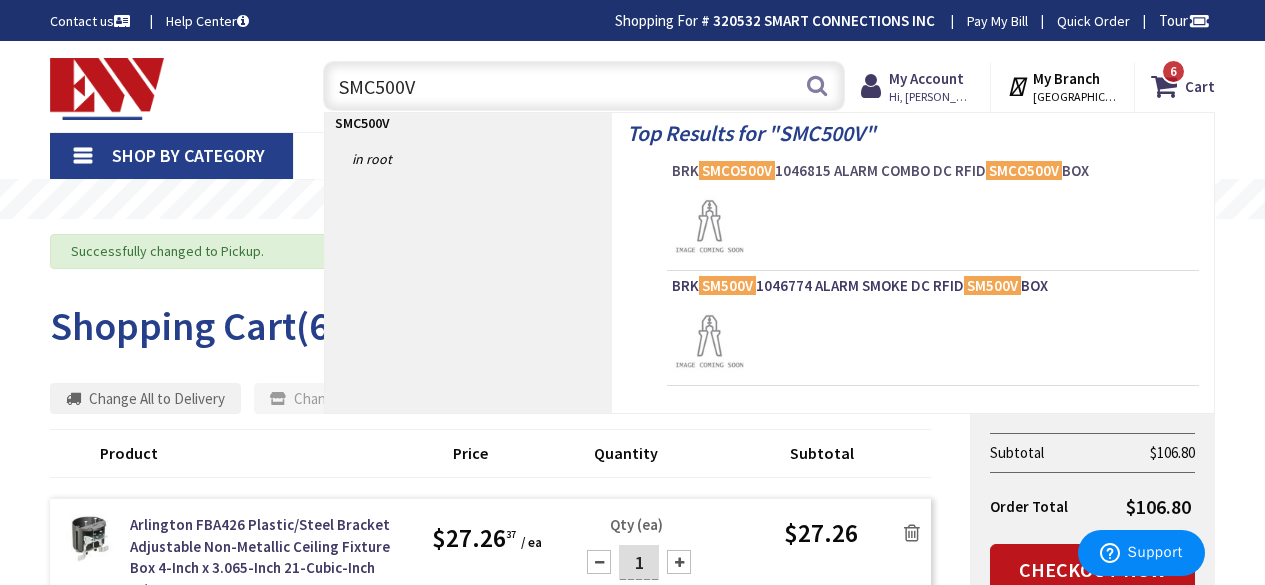 click on "BRK  SMCO500V  1046815 ALARM COMBO DC RFID  SMCO500V  BOX" at bounding box center (933, 171) 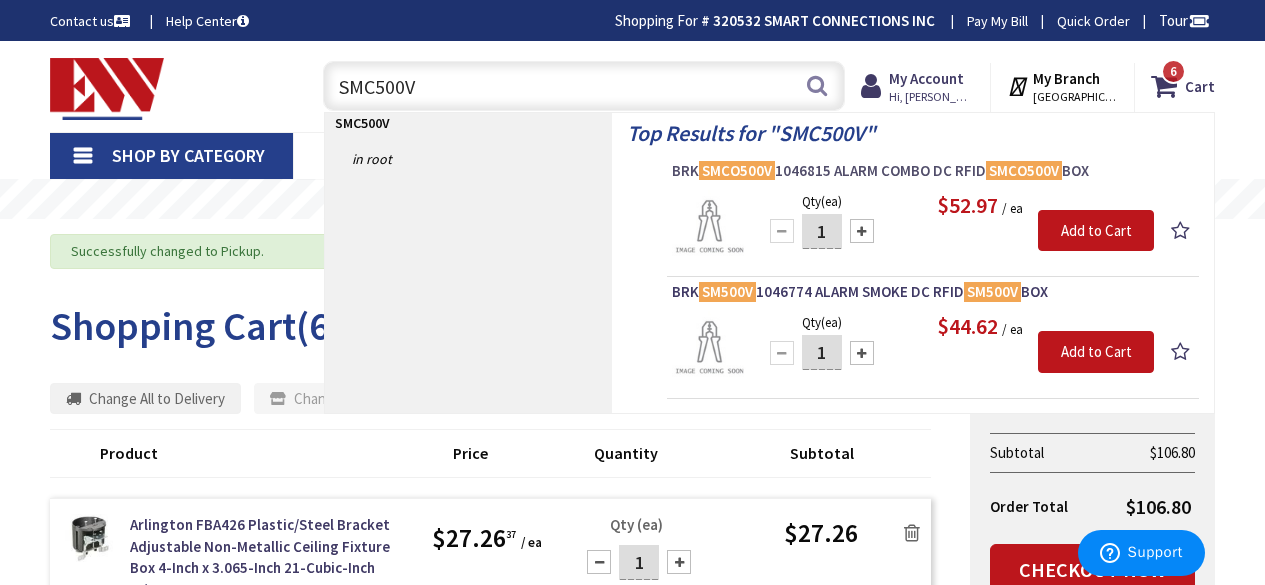 click on "BRK  SMCO500V  1046815 ALARM COMBO DC RFID  SMCO500V  BOX" at bounding box center [933, 171] 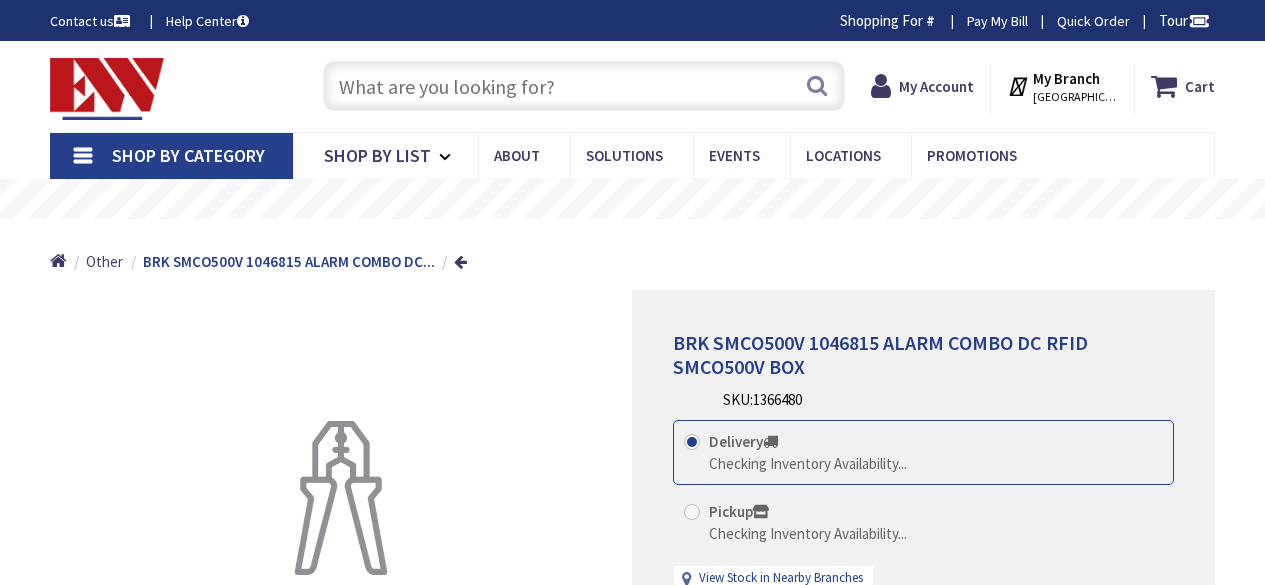 scroll, scrollTop: 0, scrollLeft: 0, axis: both 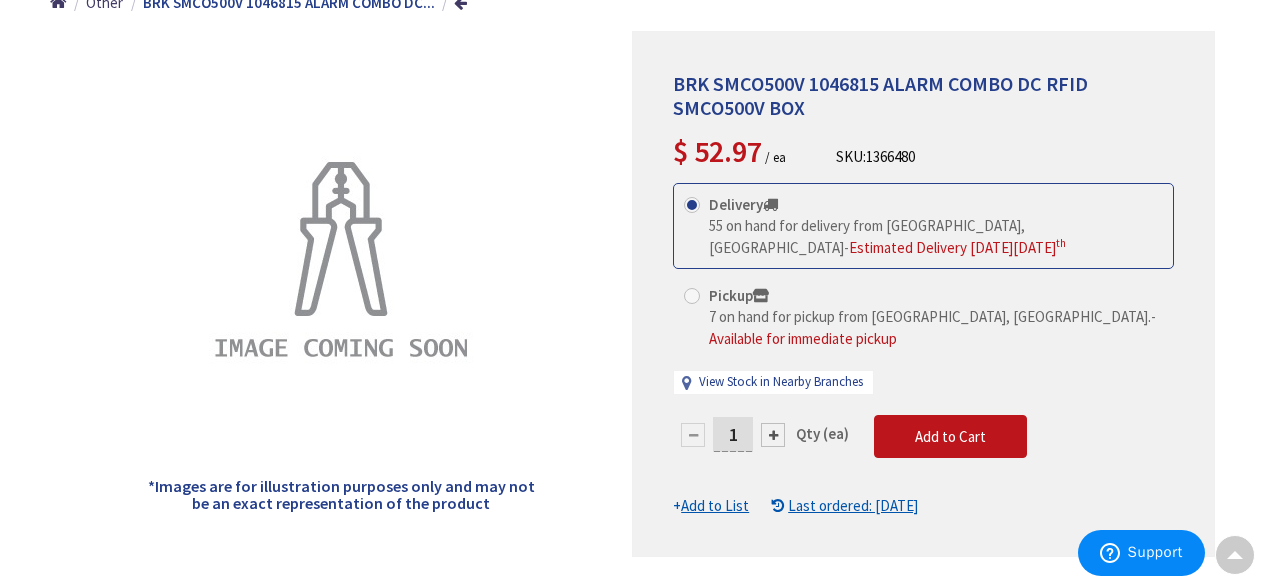click on "1" at bounding box center (733, 434) 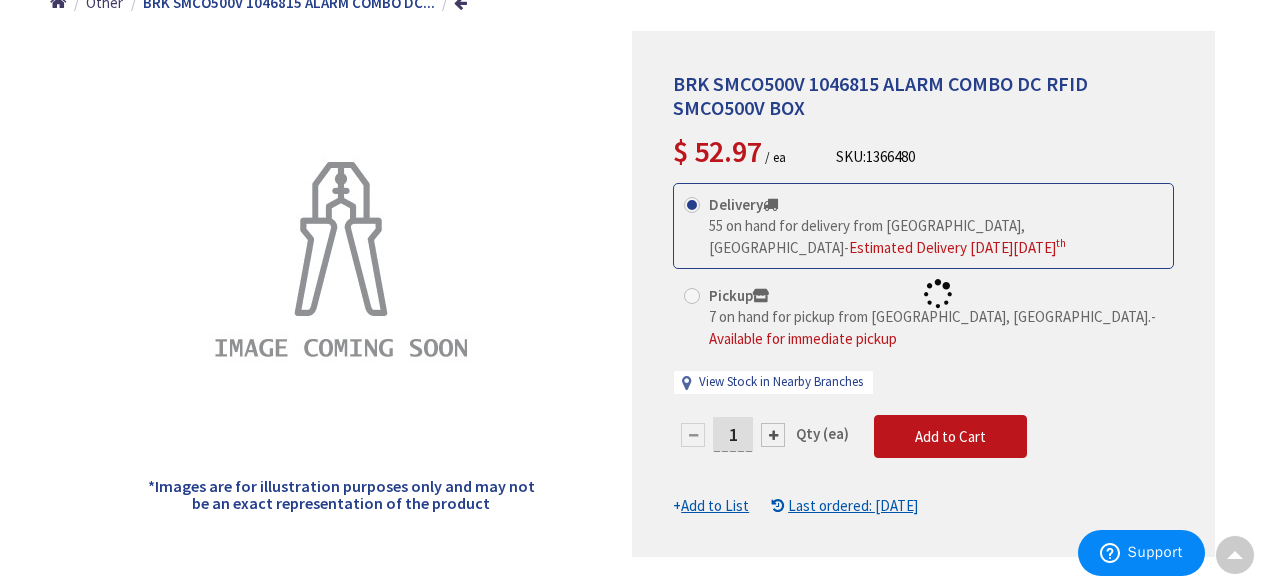 click at bounding box center [923, 294] 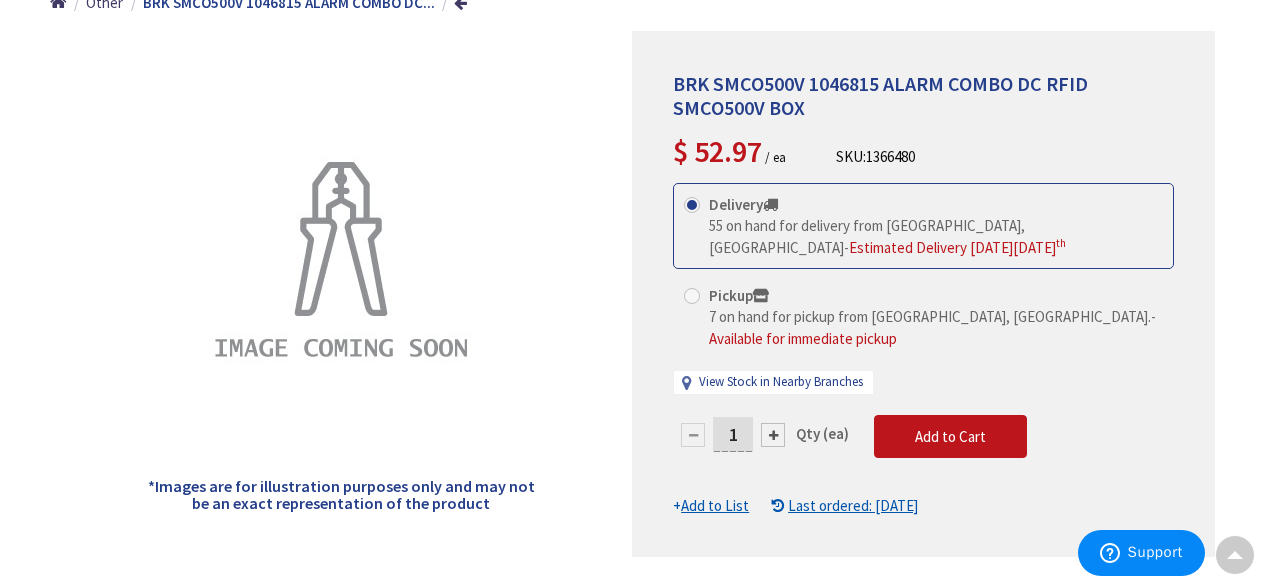 click on "1" at bounding box center [733, 434] 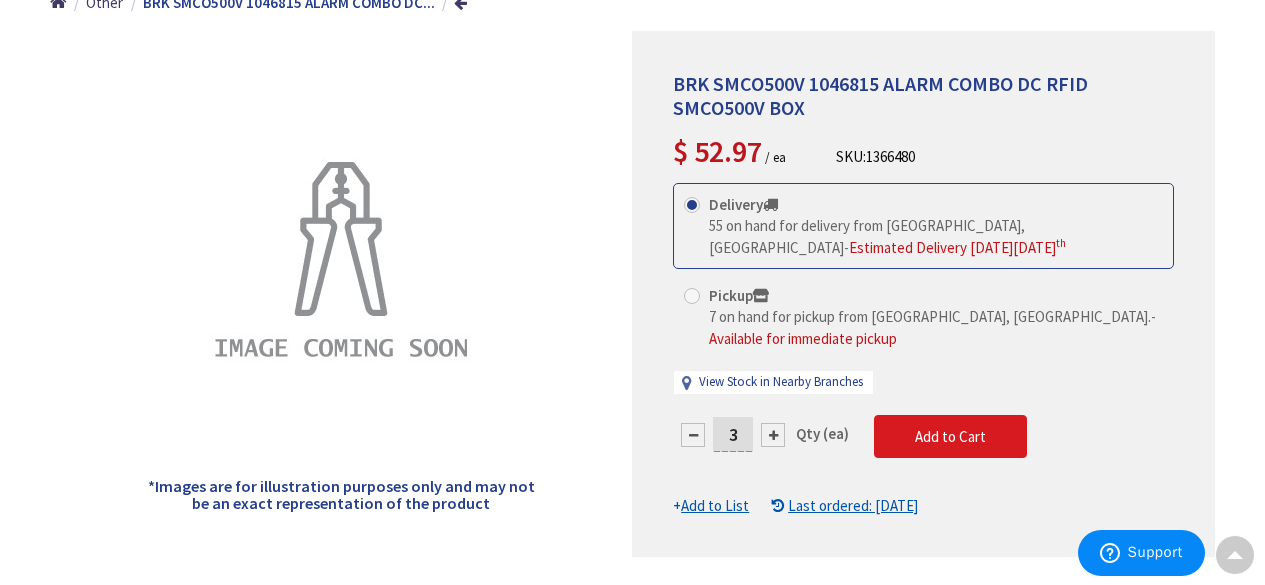 type on "3" 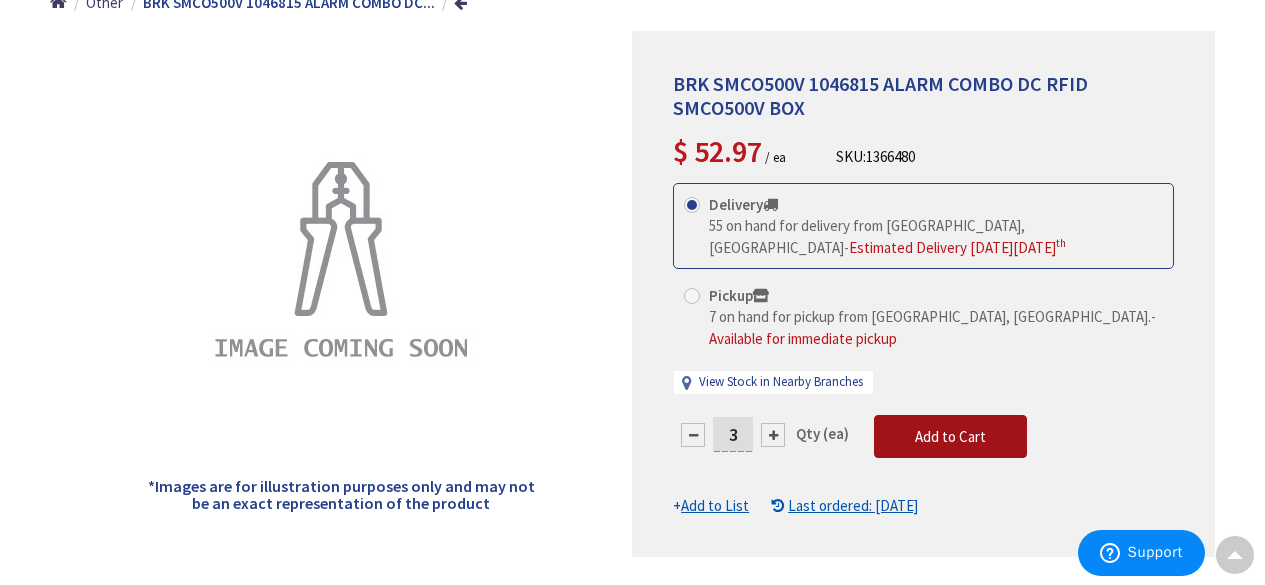 click on "This product is Discontinued
Delivery
55 on hand for delivery from Middletown, CT
-  Estimated Delivery on Friday, July 11 th
Pickup
7 on hand for pickup from Manchester, CT.
-  Available for immediate pickup
View Stock in Nearby Branches" at bounding box center (923, 350) 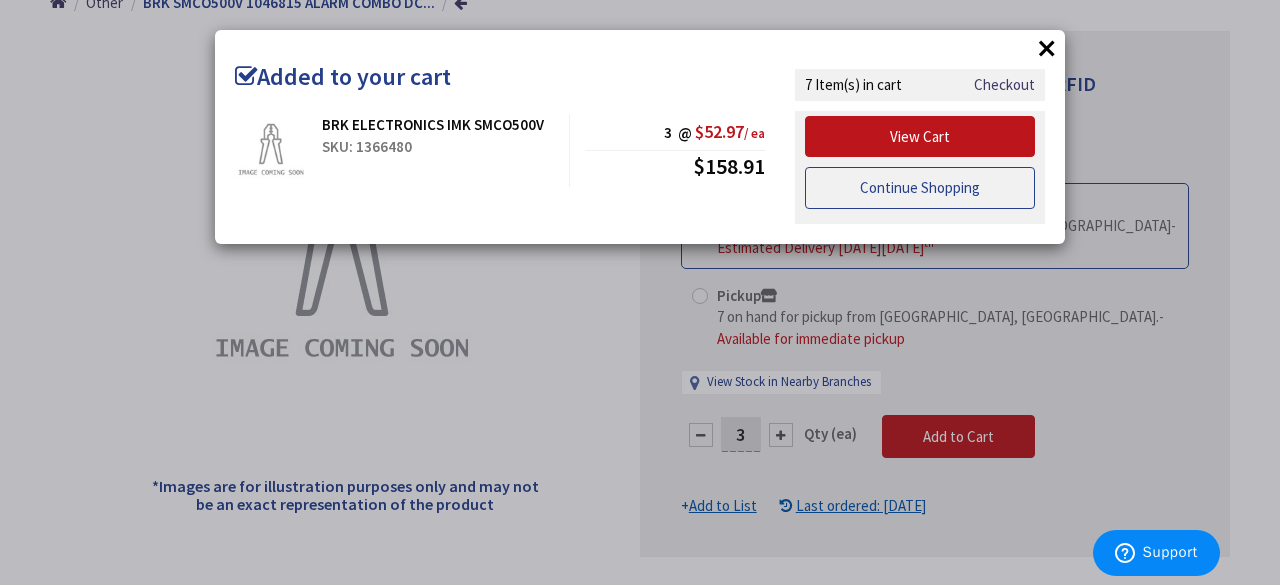 click on "Continue Shopping" at bounding box center [920, 188] 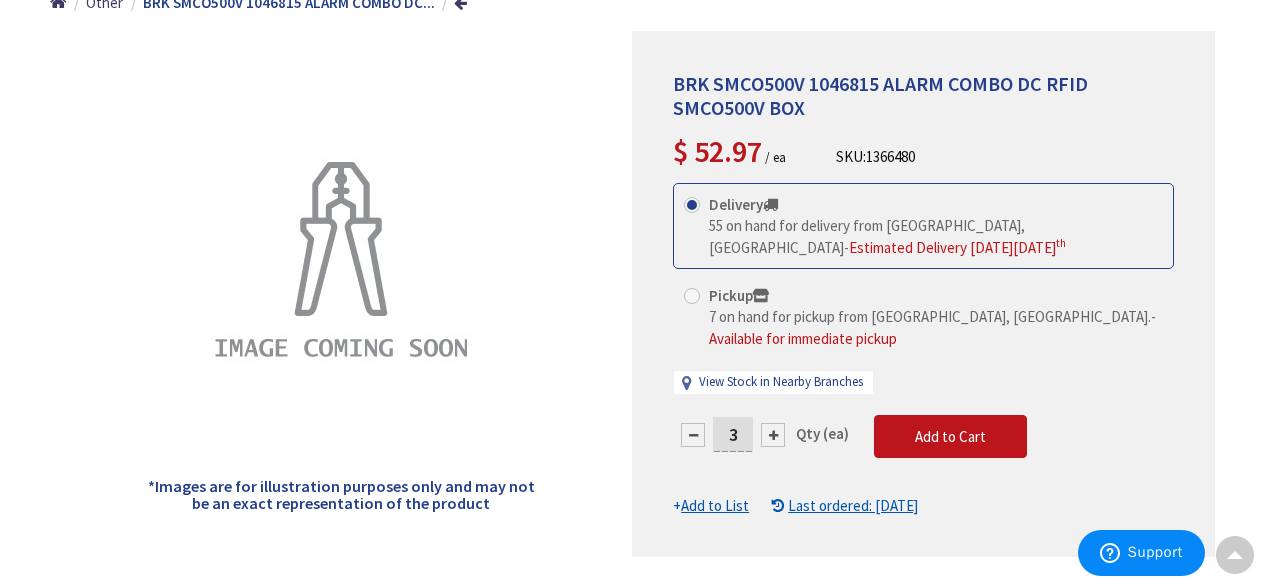 scroll, scrollTop: 0, scrollLeft: 0, axis: both 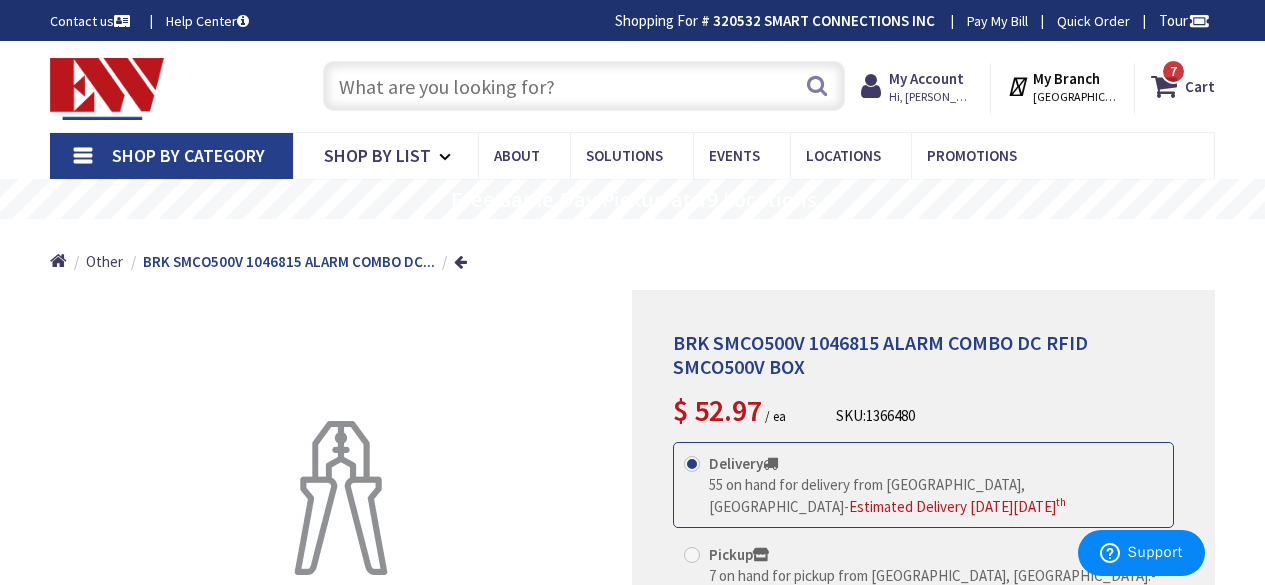 click at bounding box center [584, 86] 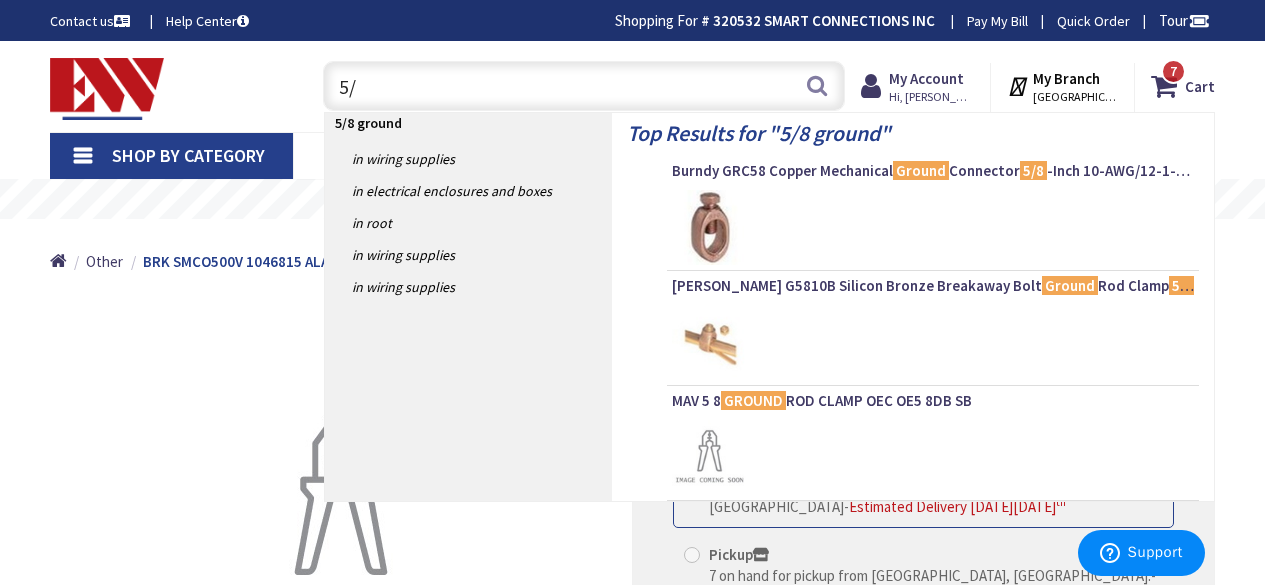 type on "5" 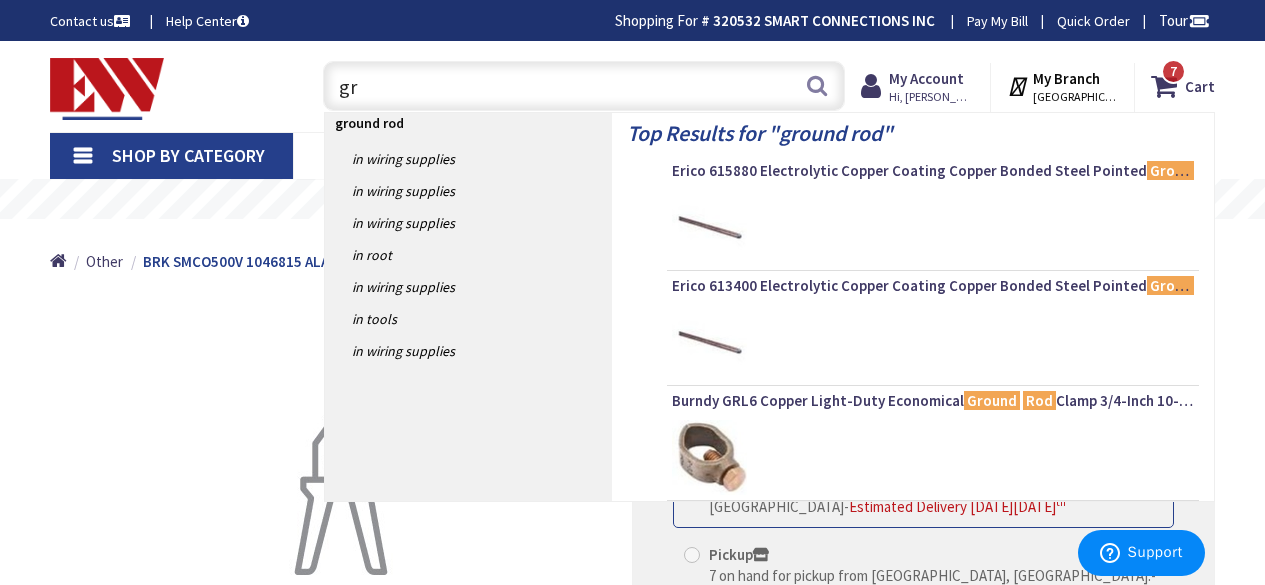 type on "g" 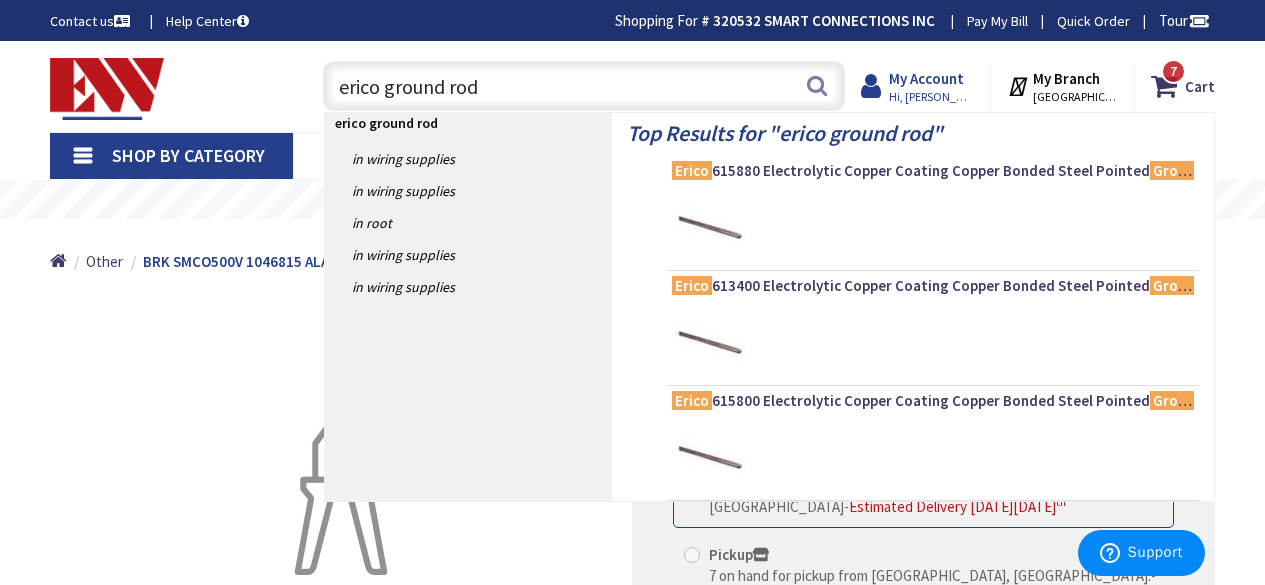 type on "erico ground rod" 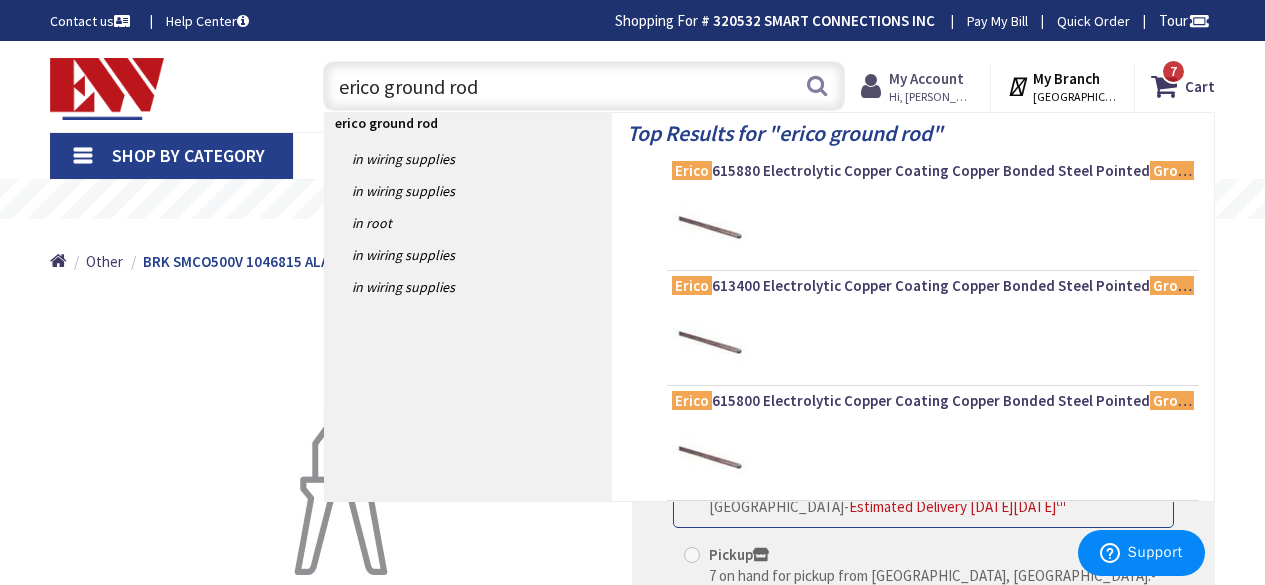 click on "My Account" at bounding box center (926, 78) 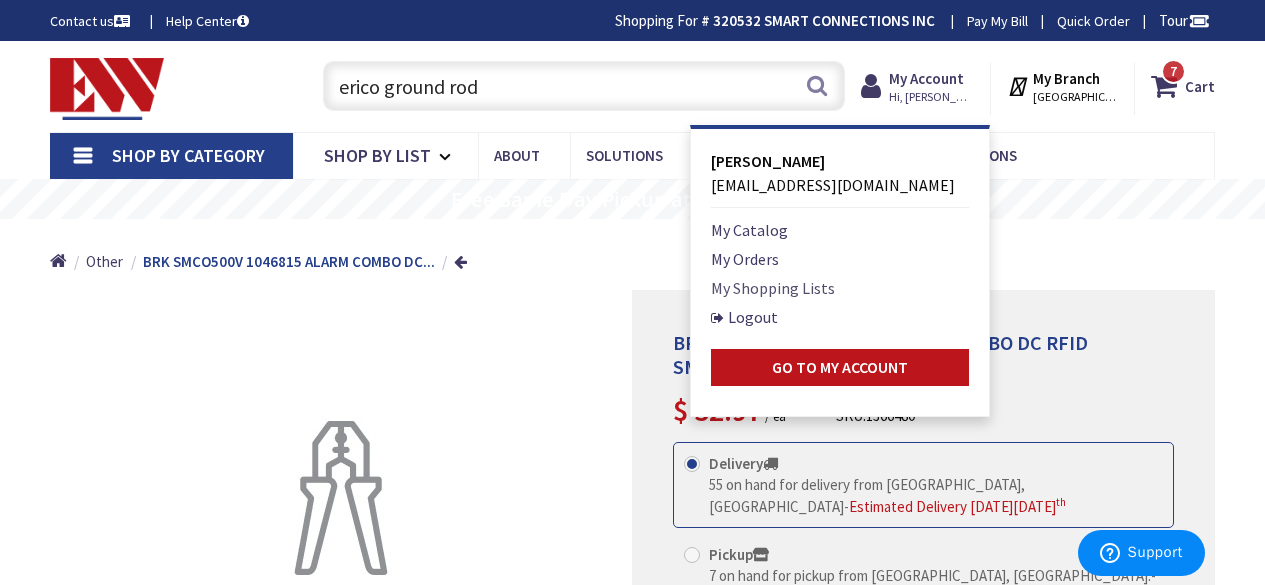 click on "My Shopping Lists" at bounding box center (773, 288) 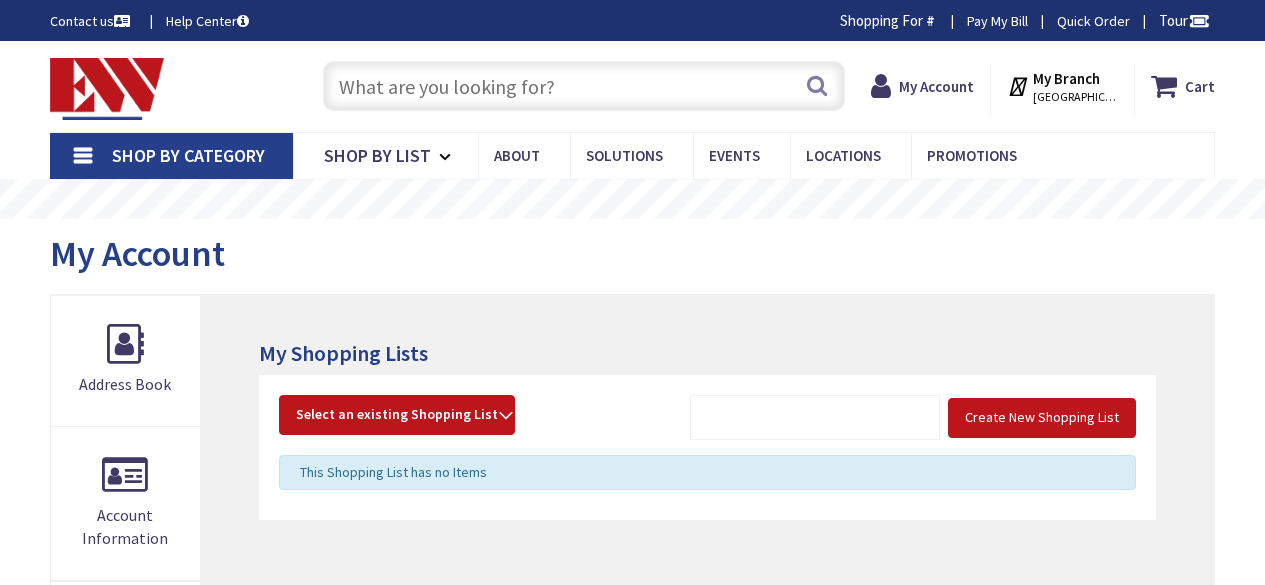 scroll, scrollTop: 0, scrollLeft: 0, axis: both 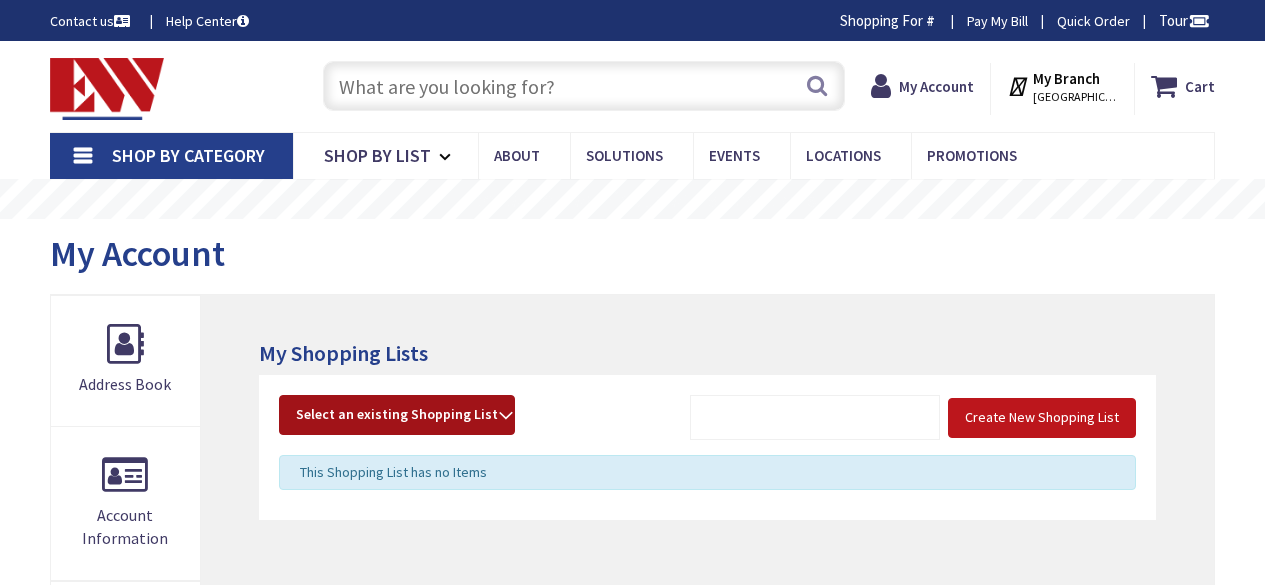 click on "Select an existing Shopping List" at bounding box center (397, 414) 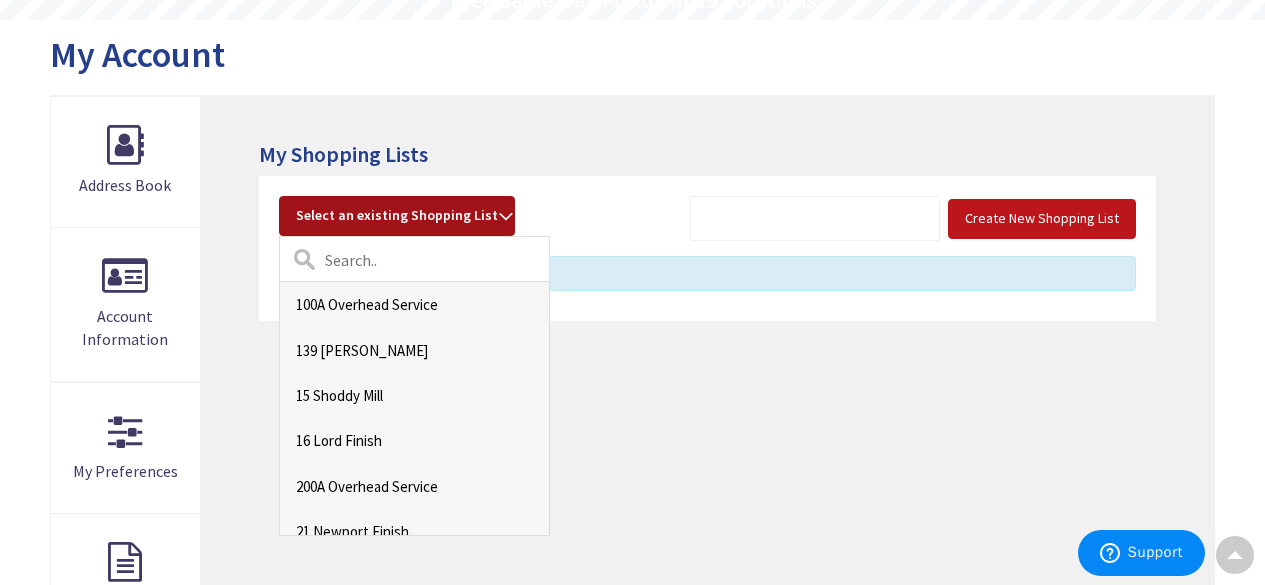 scroll, scrollTop: 200, scrollLeft: 0, axis: vertical 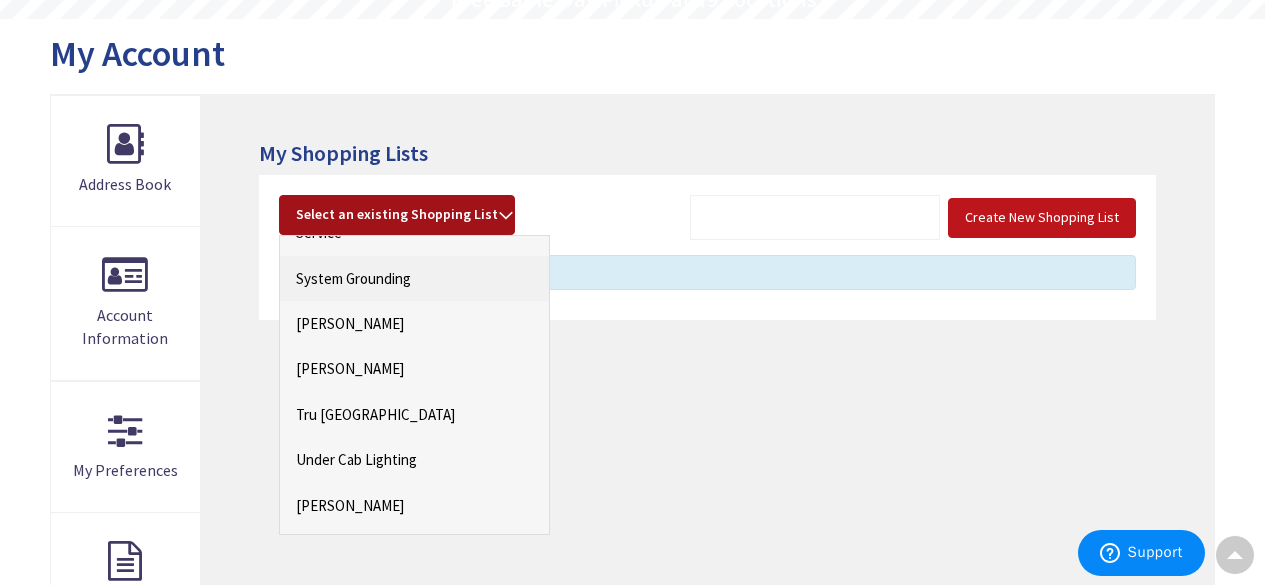 click on "System Grounding" at bounding box center [414, 278] 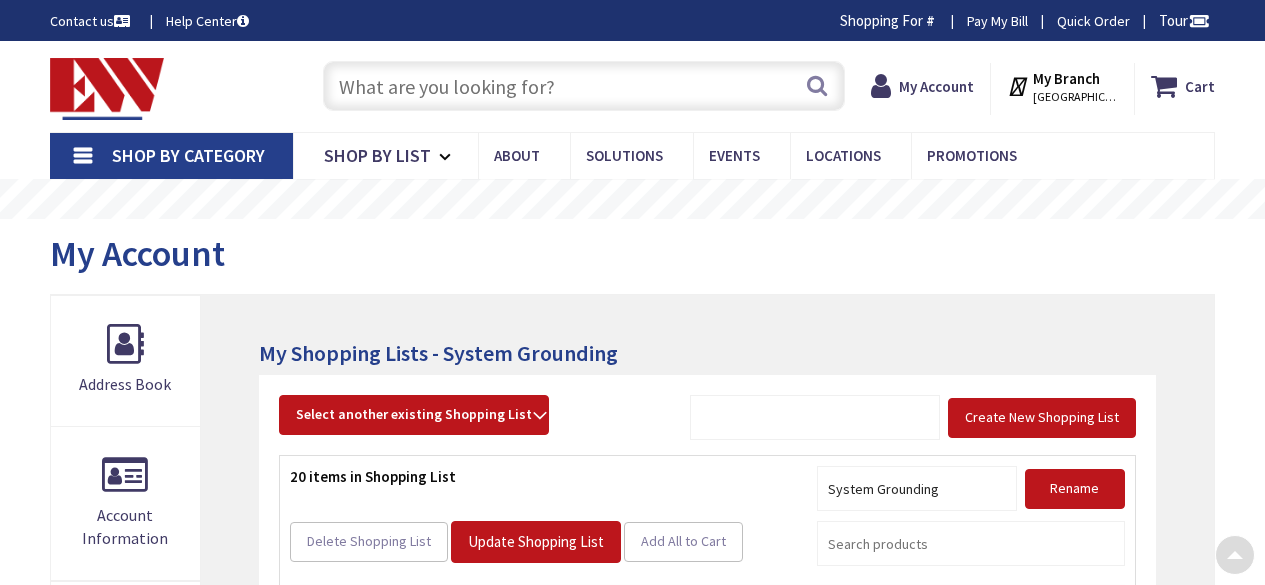 scroll, scrollTop: 380, scrollLeft: 0, axis: vertical 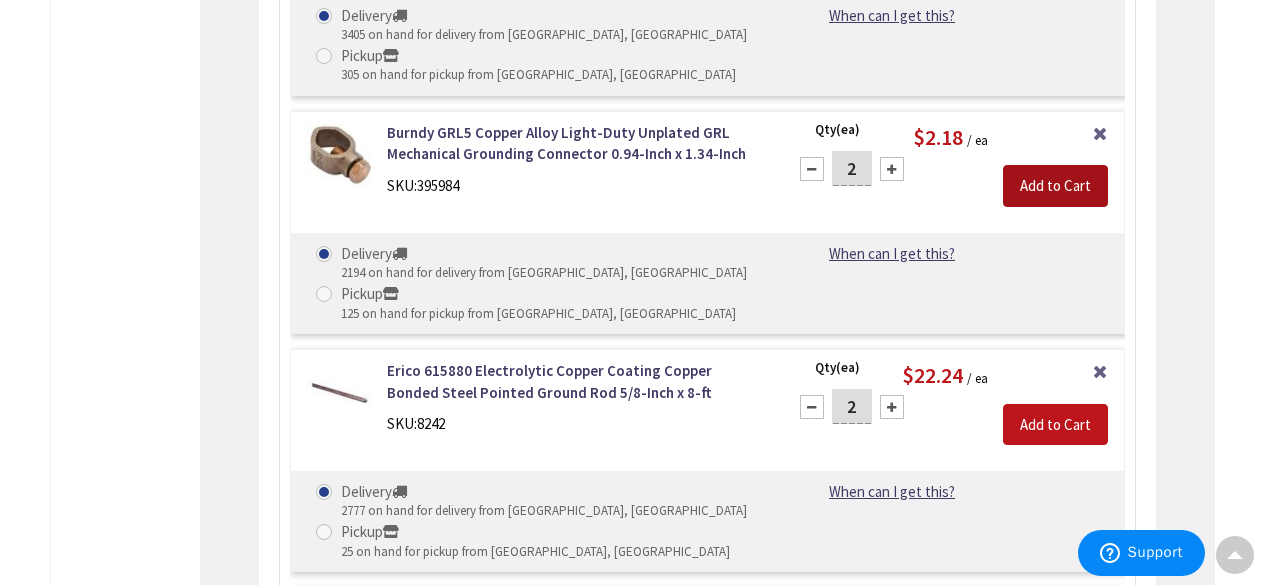 click on "Add to Cart" at bounding box center [1055, 186] 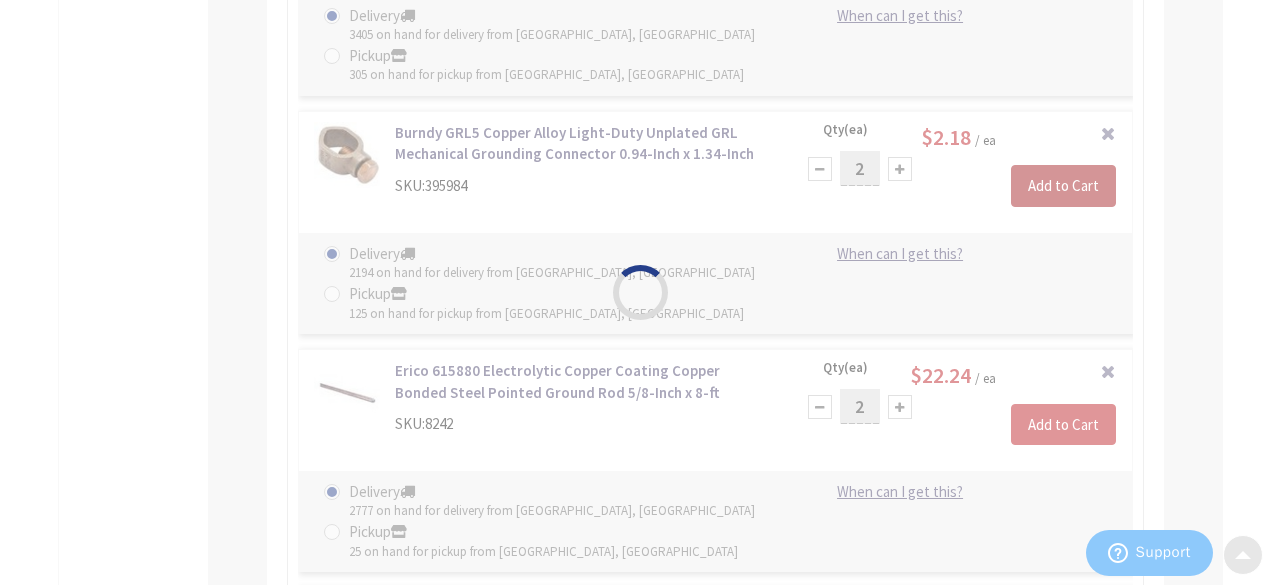 scroll, scrollTop: 1747, scrollLeft: 0, axis: vertical 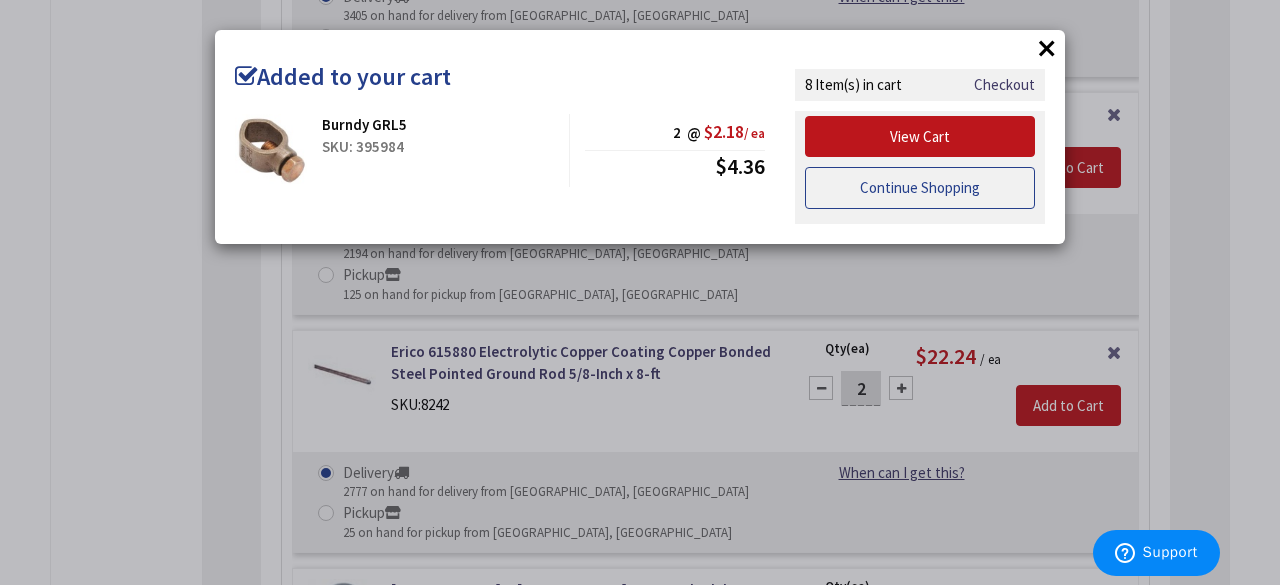 click on "Continue Shopping" at bounding box center (920, 188) 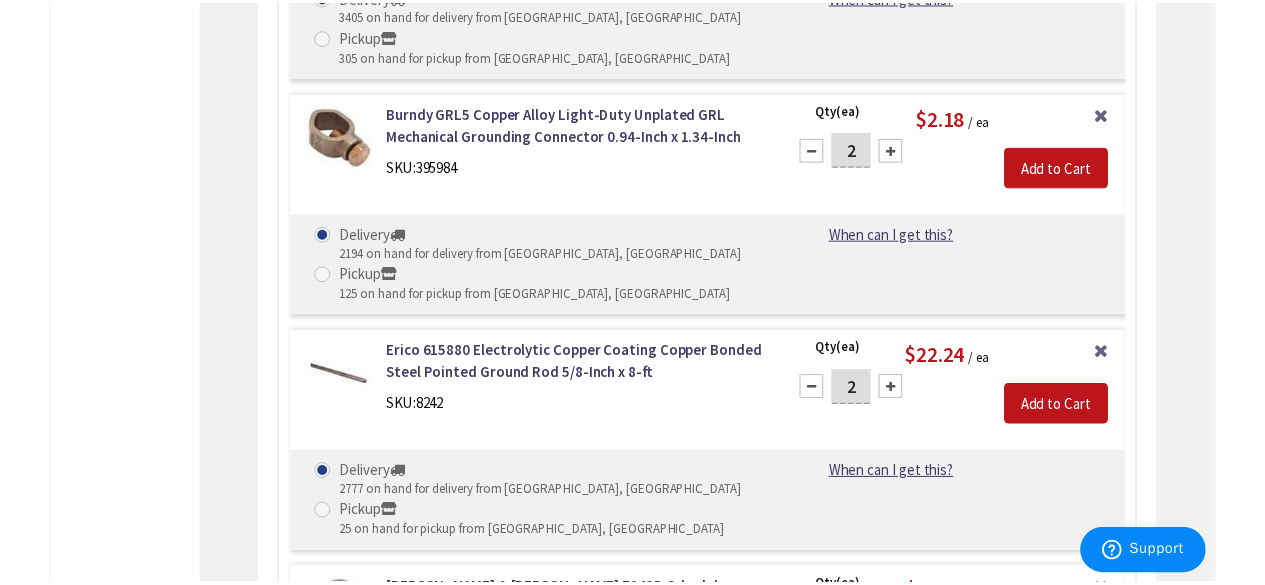 scroll, scrollTop: 1746, scrollLeft: 0, axis: vertical 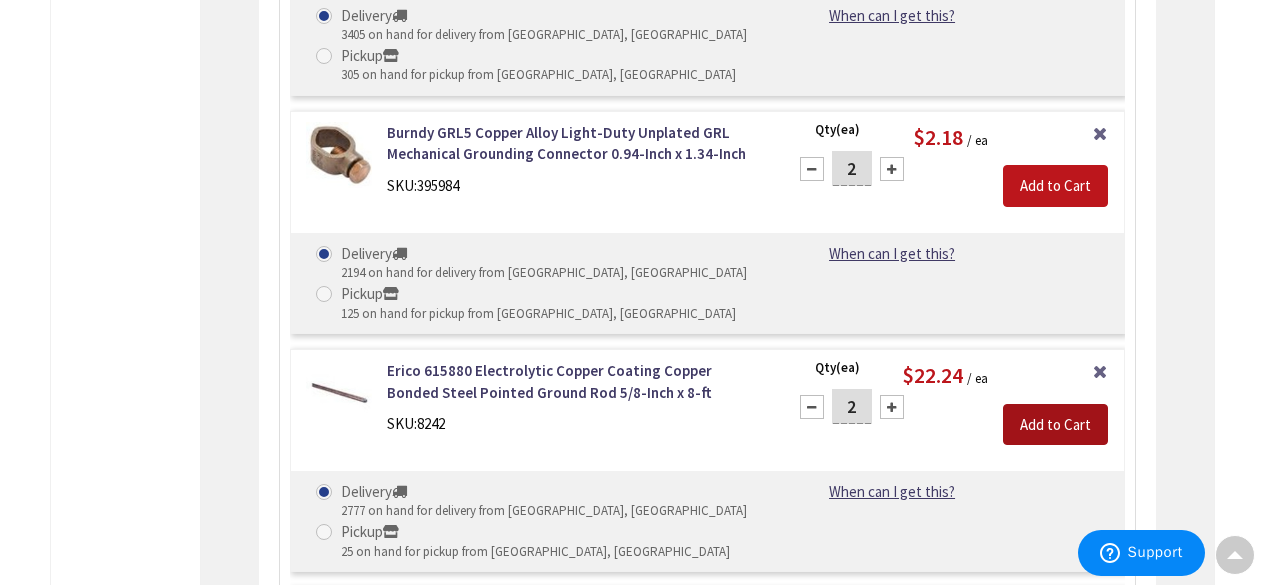 click on "Add to Cart" at bounding box center [1055, 425] 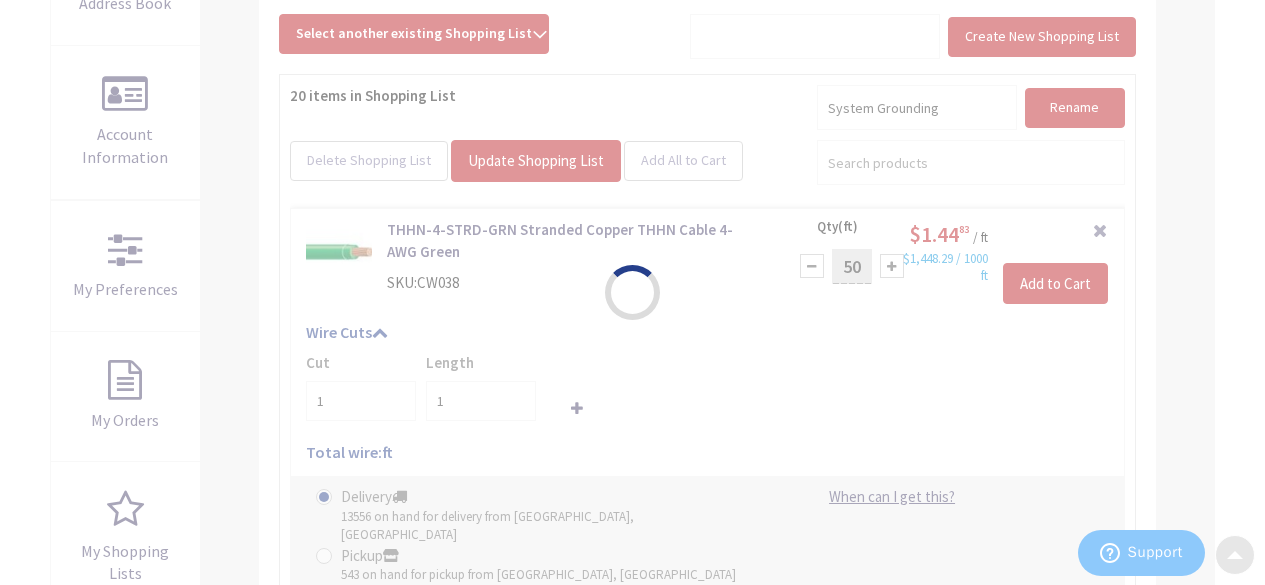 scroll, scrollTop: 0, scrollLeft: 0, axis: both 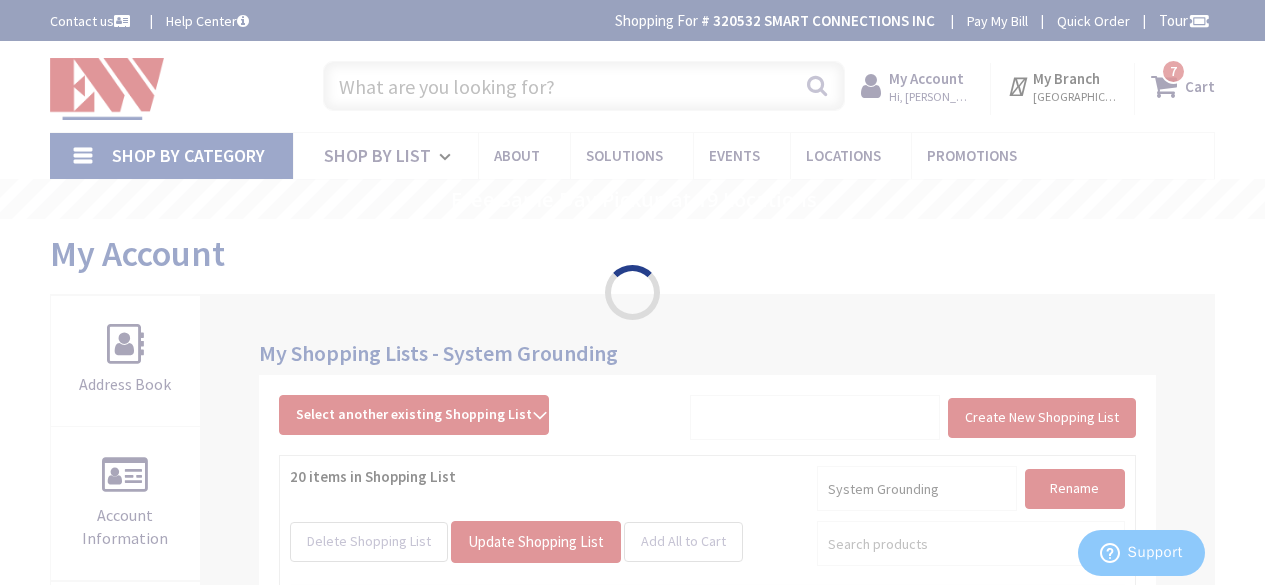 click on "Please wait..." at bounding box center (632, 292) 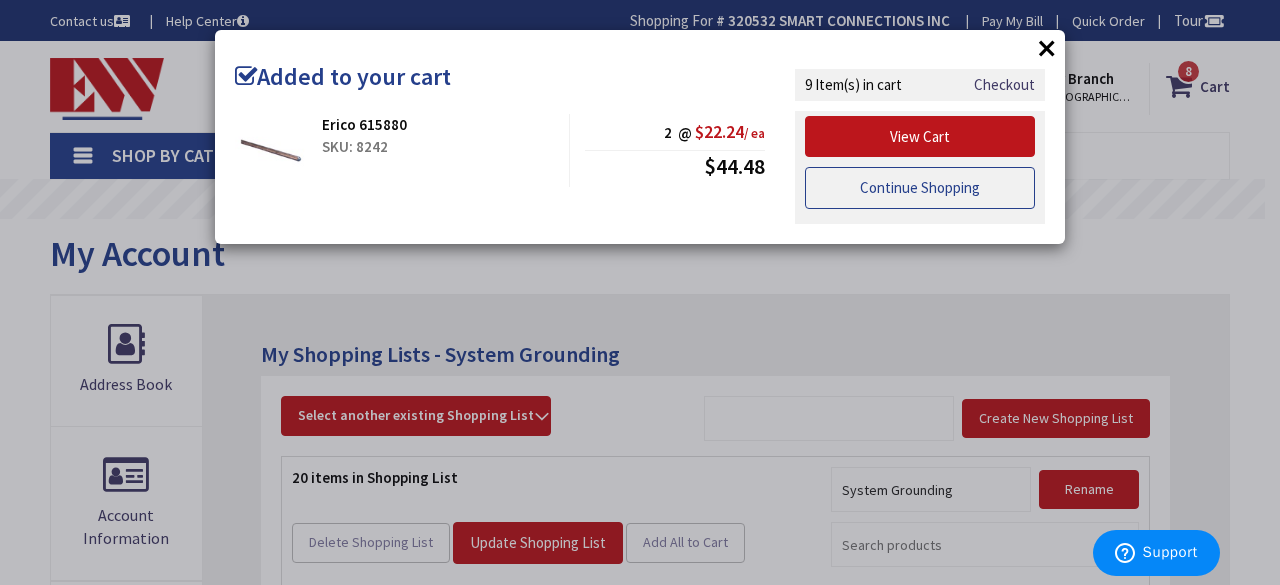 click on "Continue Shopping" at bounding box center [920, 188] 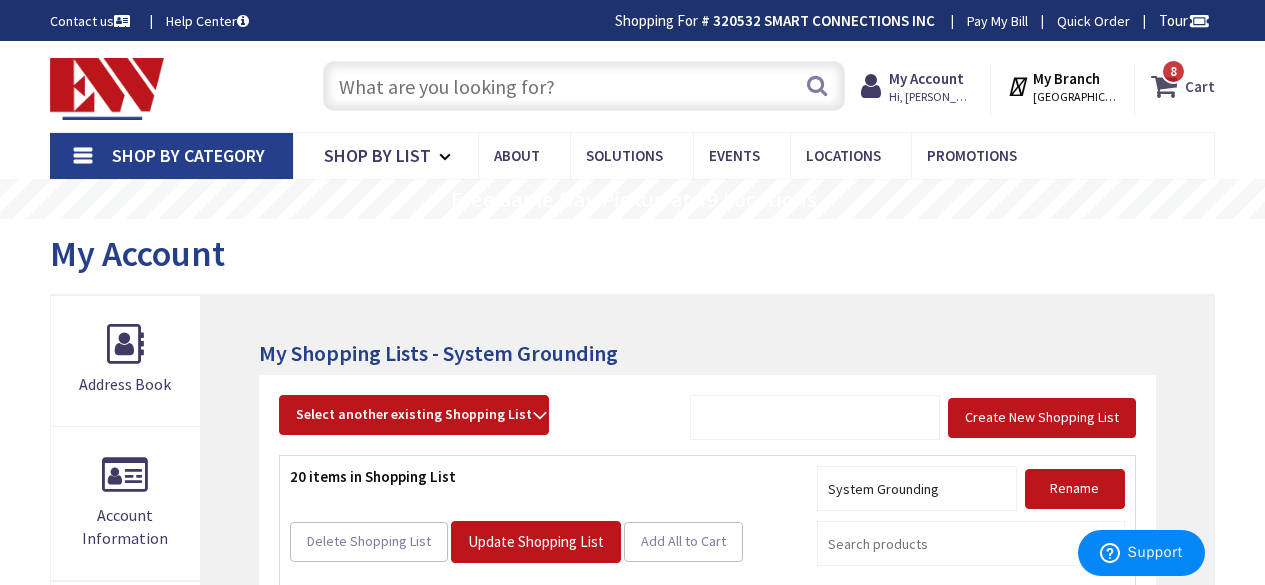 click on "Cart" at bounding box center (1200, 86) 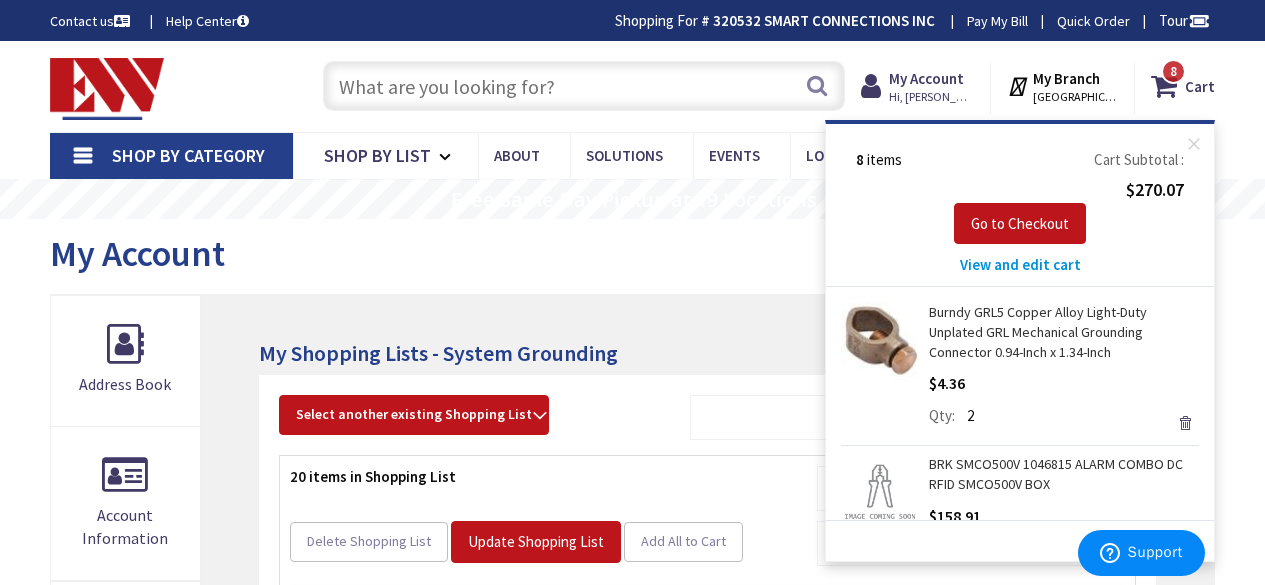 click on "Remove" at bounding box center (1185, 423) 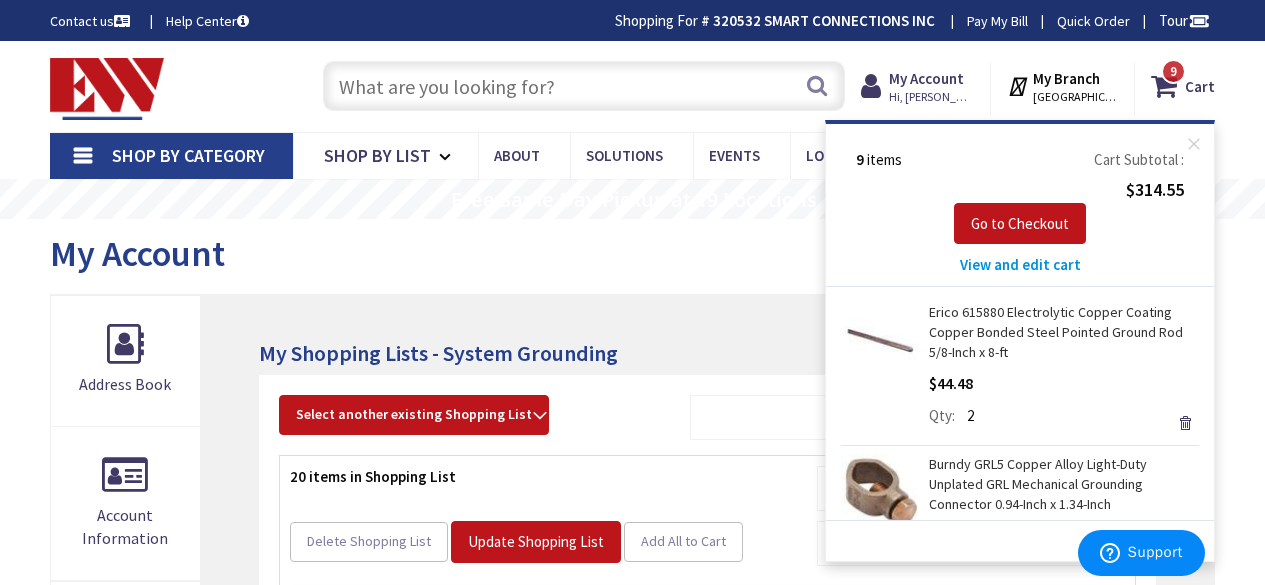 click on "View and edit cart" at bounding box center (1020, 264) 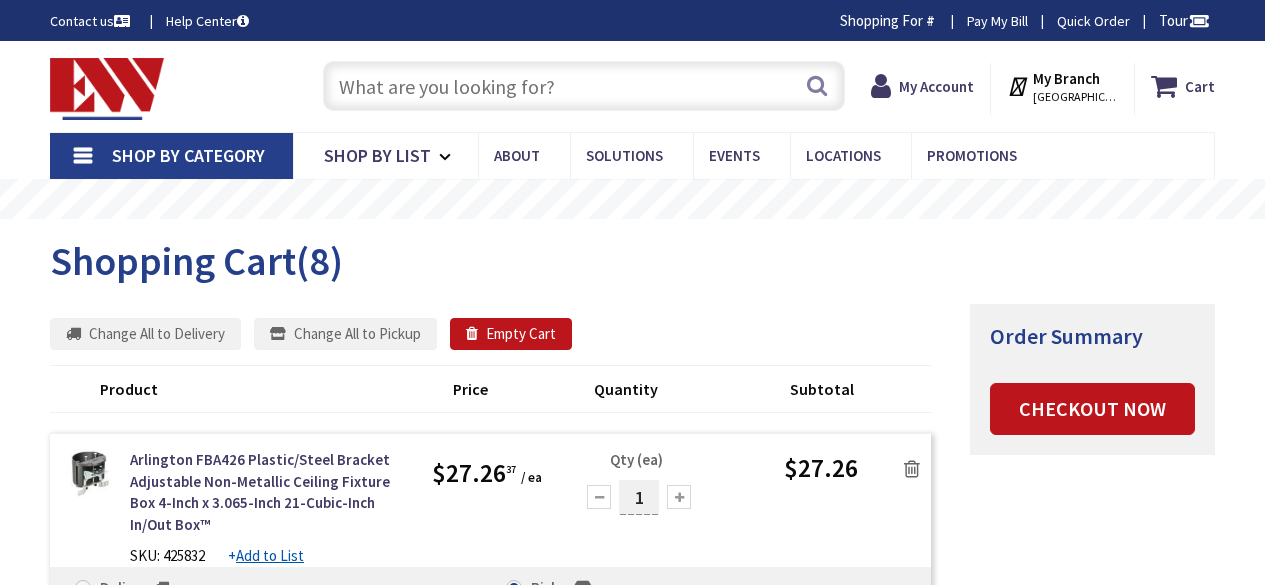 scroll, scrollTop: 0, scrollLeft: 0, axis: both 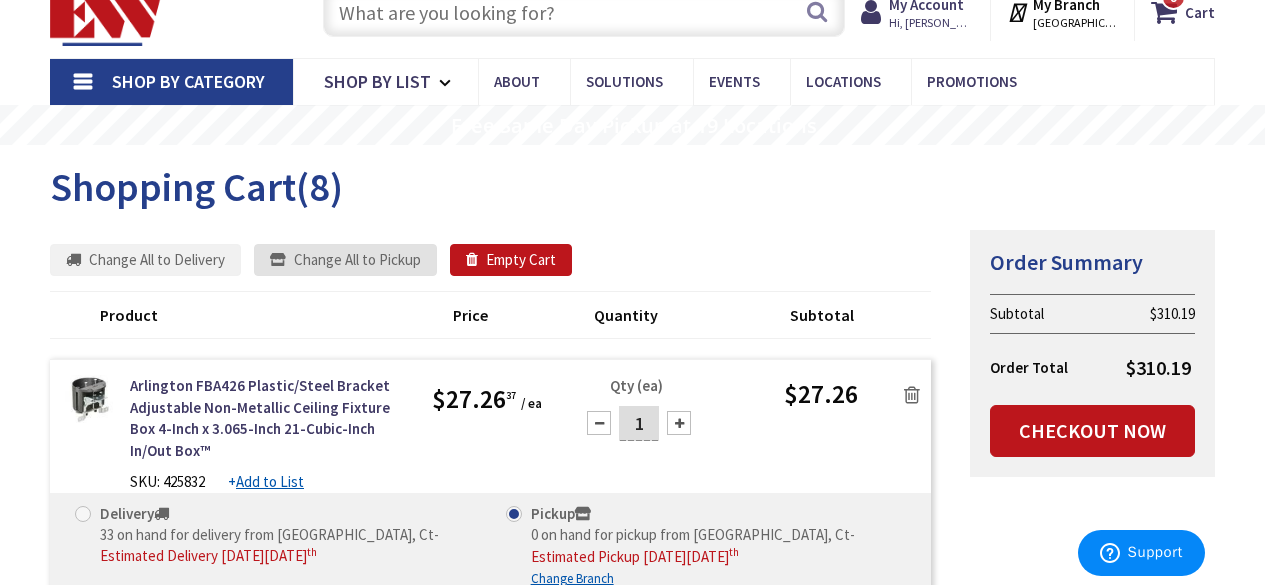 click on "Change All to Pickup" at bounding box center [345, 260] 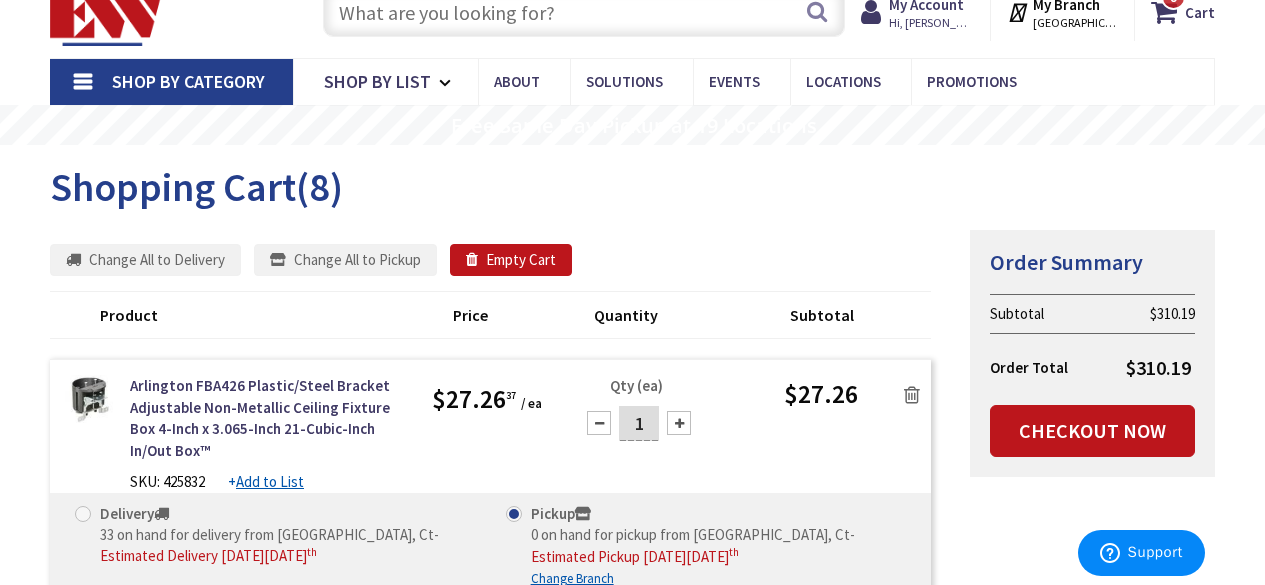 click at bounding box center (584, 12) 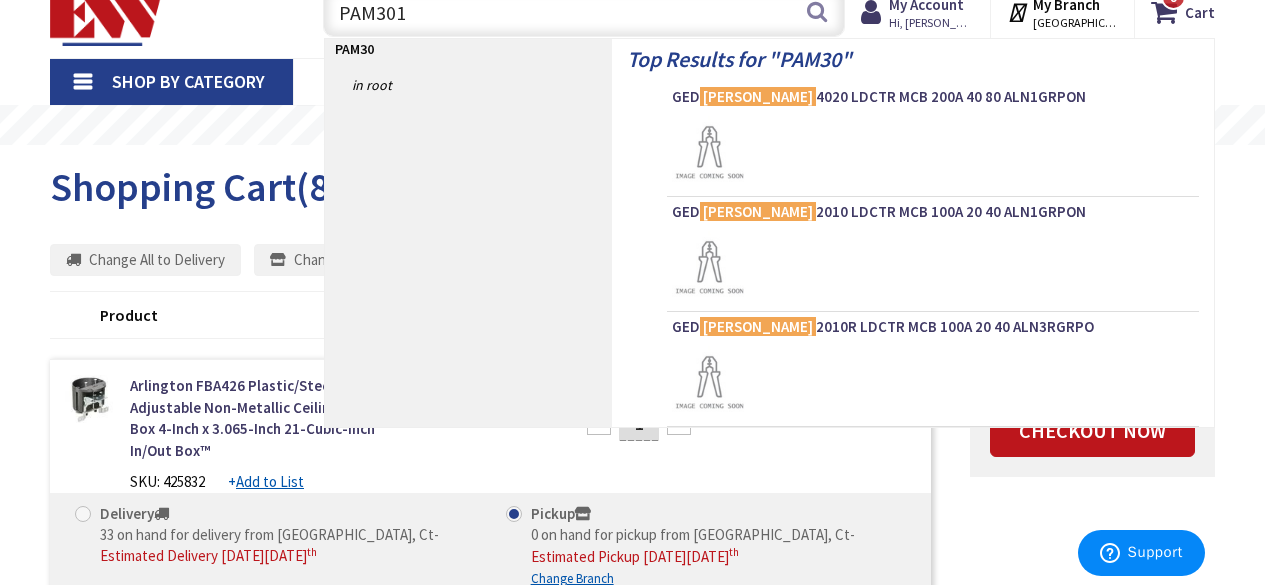 type on "PAM3010" 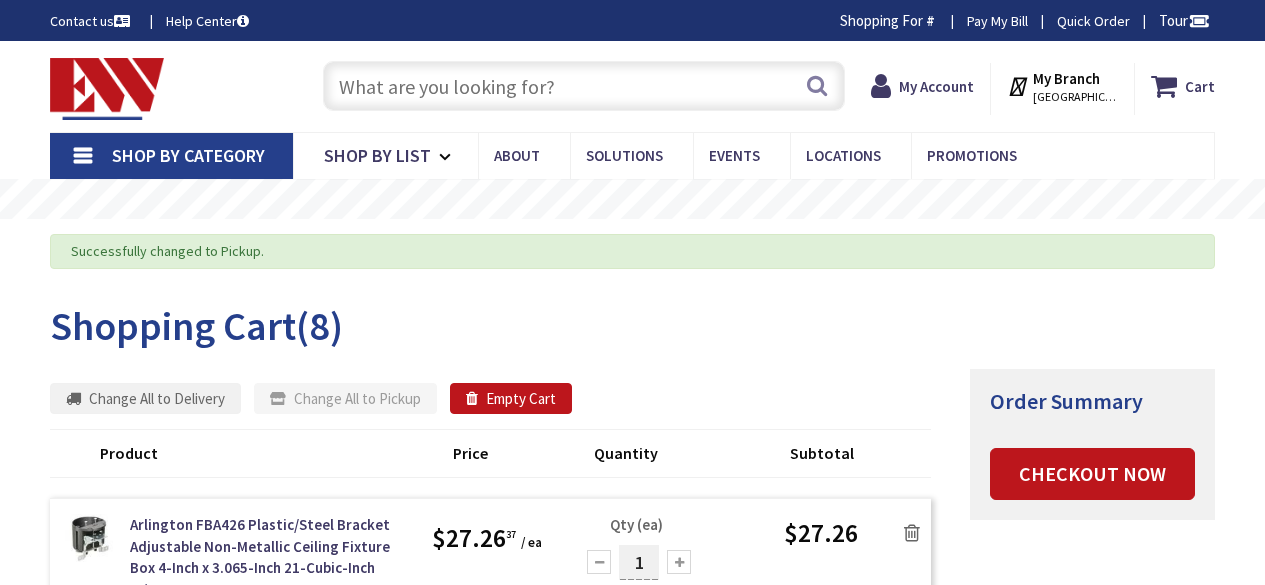 scroll, scrollTop: 74, scrollLeft: 0, axis: vertical 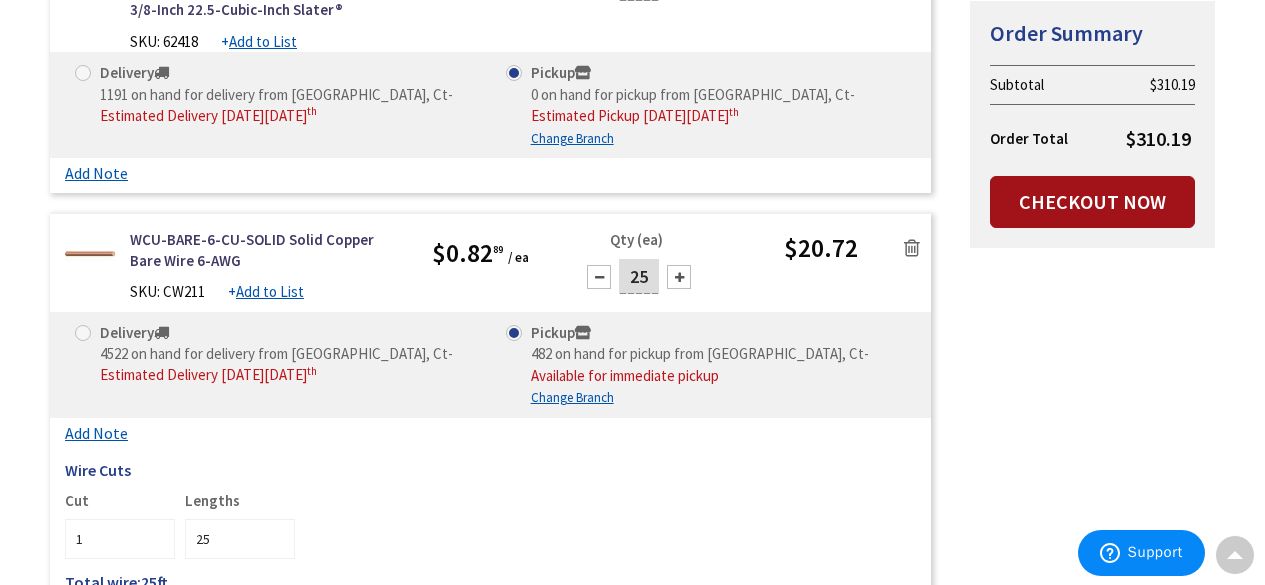 click on "Checkout Now" at bounding box center (1092, 202) 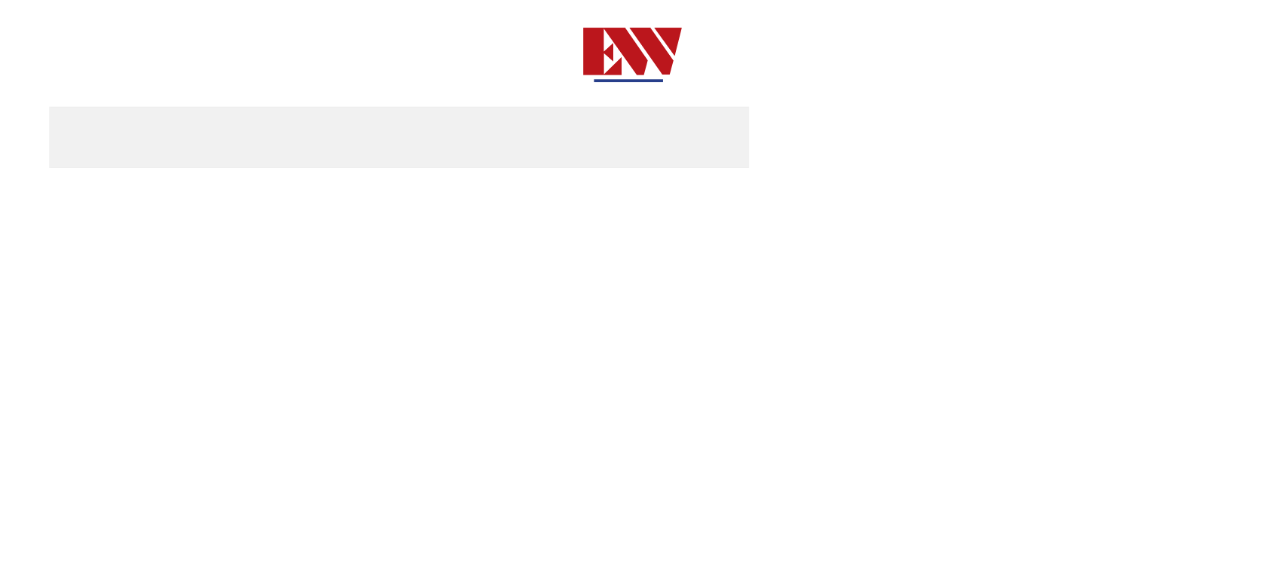 scroll, scrollTop: 0, scrollLeft: 0, axis: both 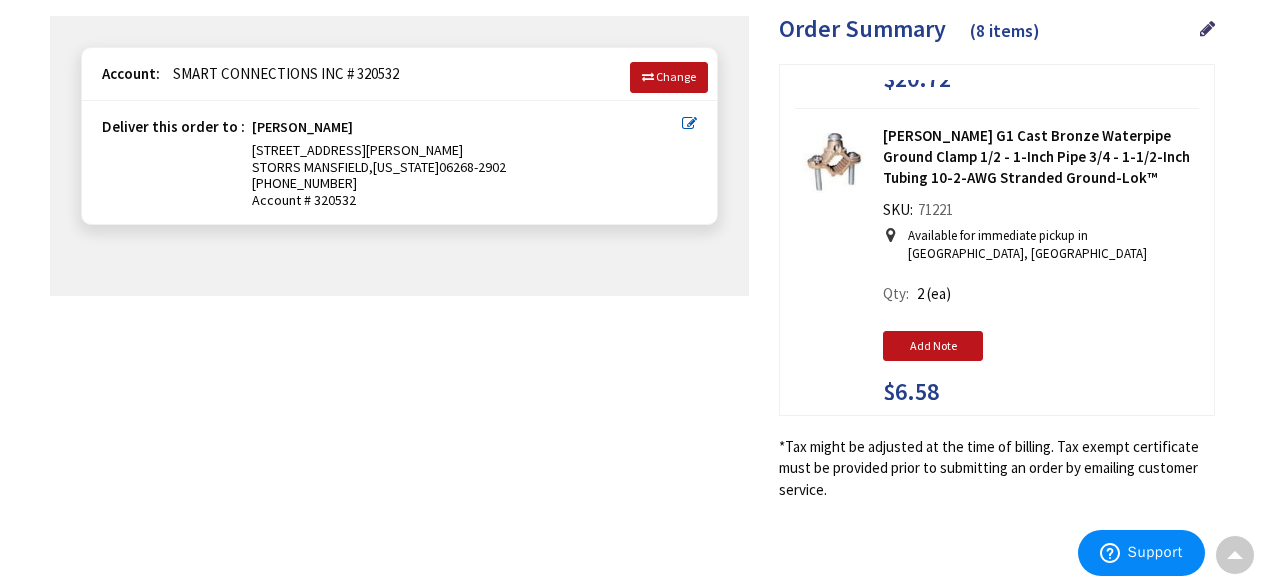 click on "Shipping
Review & Payment
Estimated Total
$310.19
8
Some items on your order are not available and will cause your order to be held. Please check order summary for further details.
Some items in your cart are discontinued.
Pete
Godi
1428 STAFFORD RD" at bounding box center (632, 199) 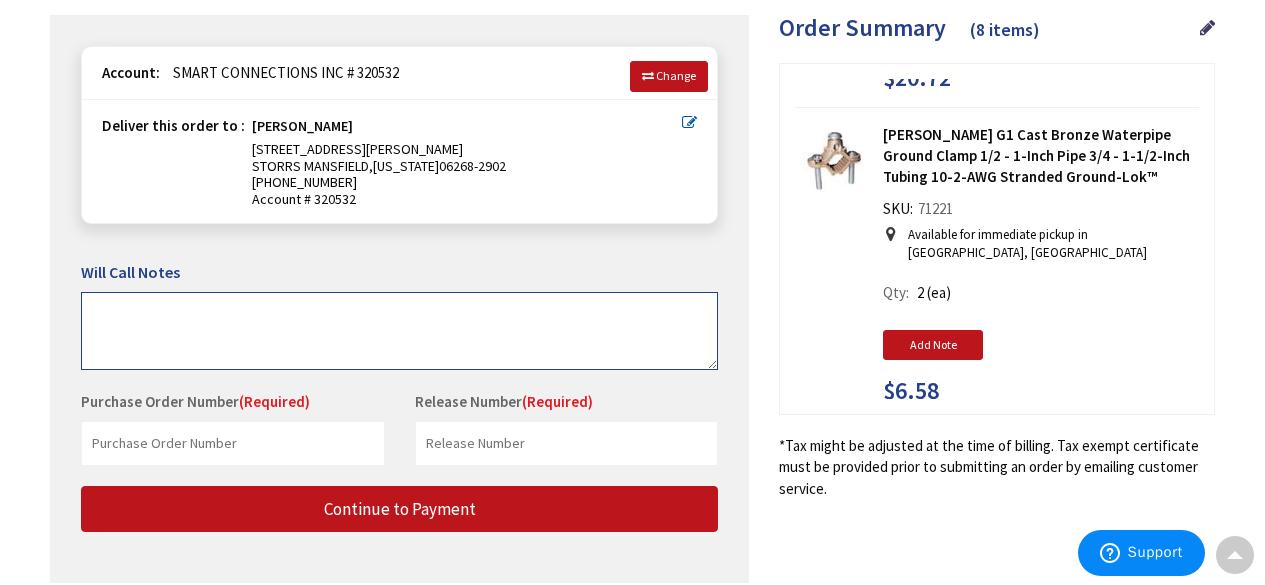 click at bounding box center [399, 331] 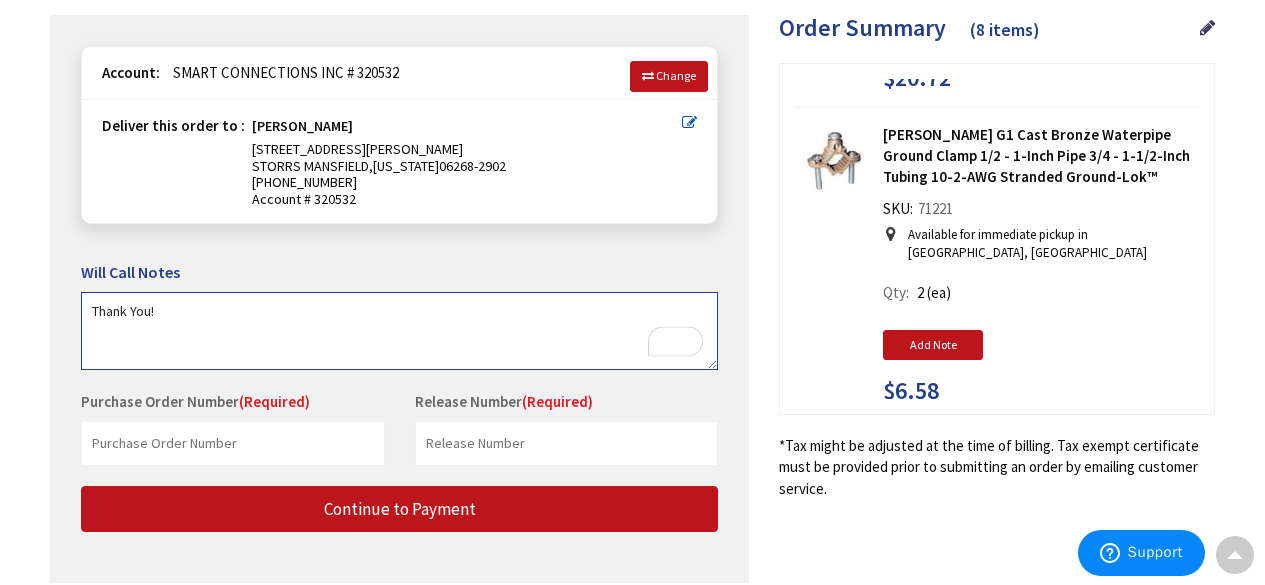 type on "Thank You!" 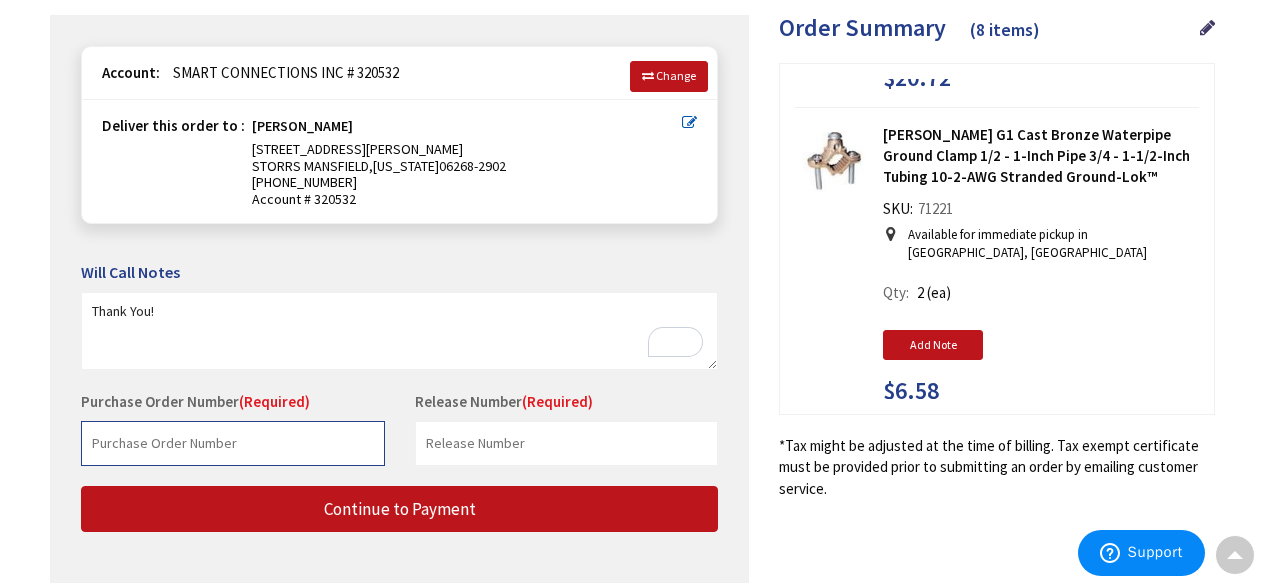 click at bounding box center (233, 443) 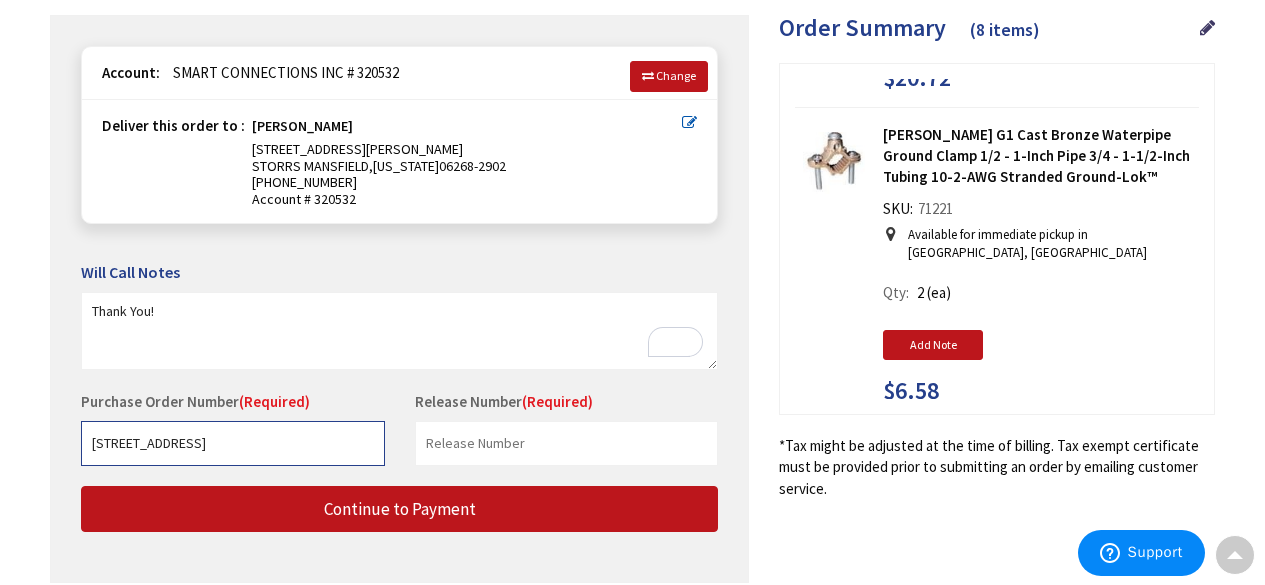 type on "16 Mountain Rd" 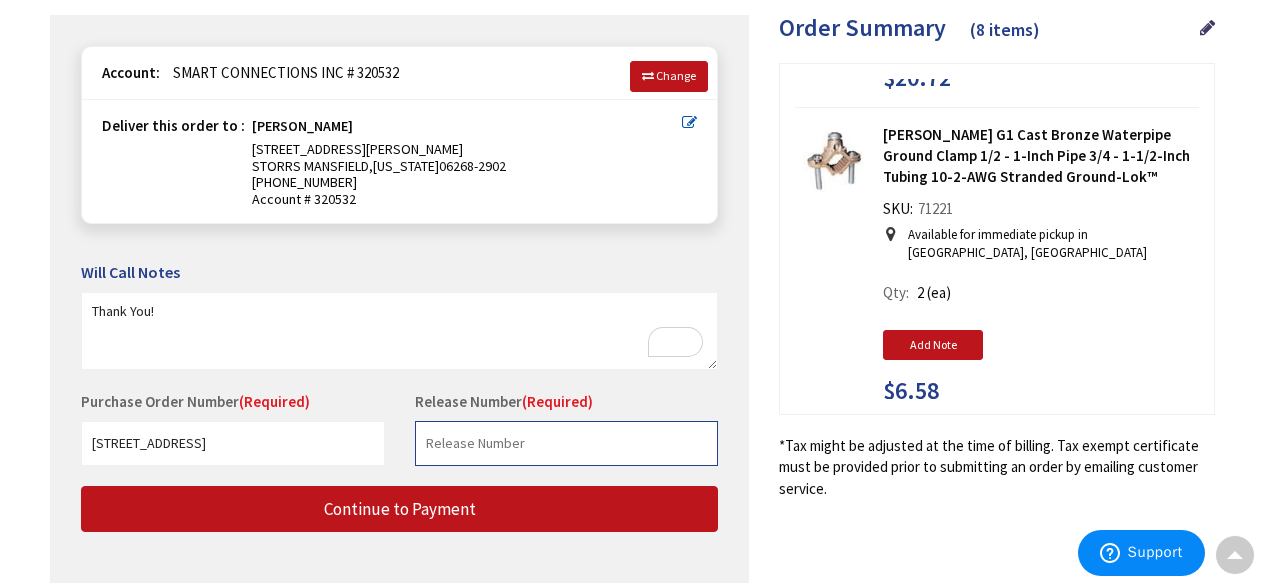click at bounding box center [567, 443] 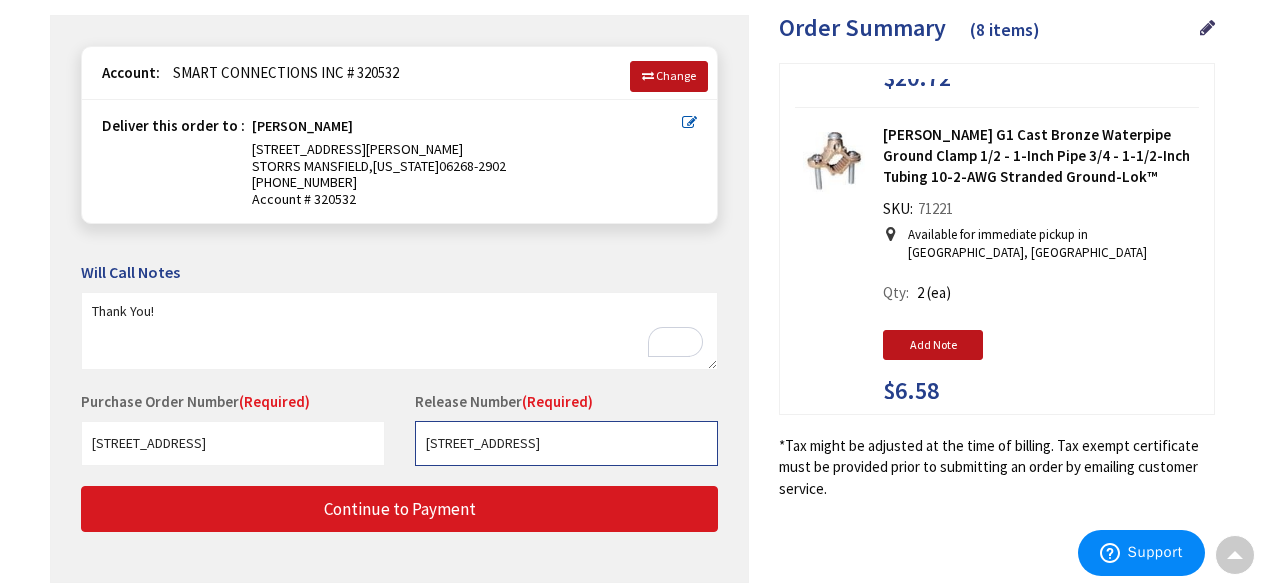 type on "16 Mountain Rd" 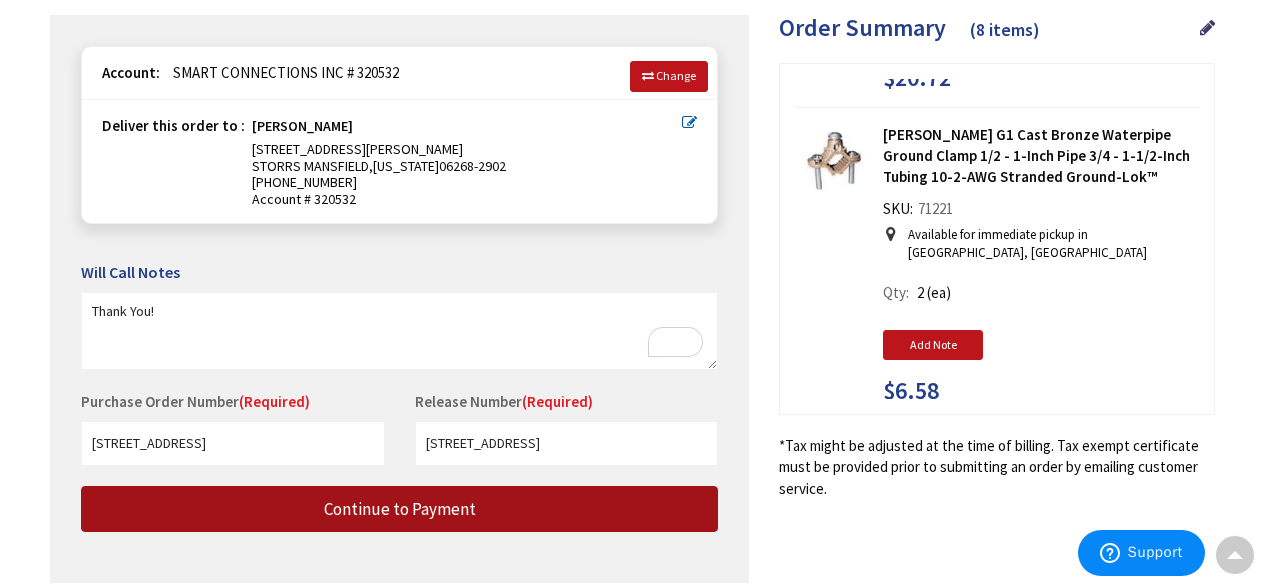 click on "Continue to Payment" at bounding box center (400, 509) 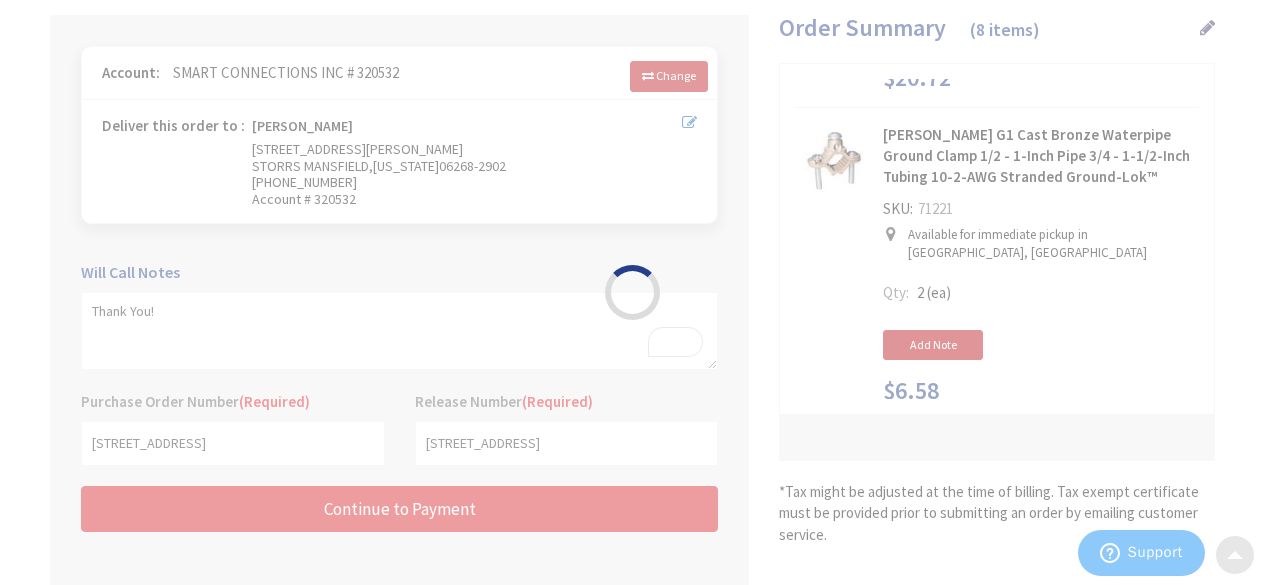scroll, scrollTop: 0, scrollLeft: 0, axis: both 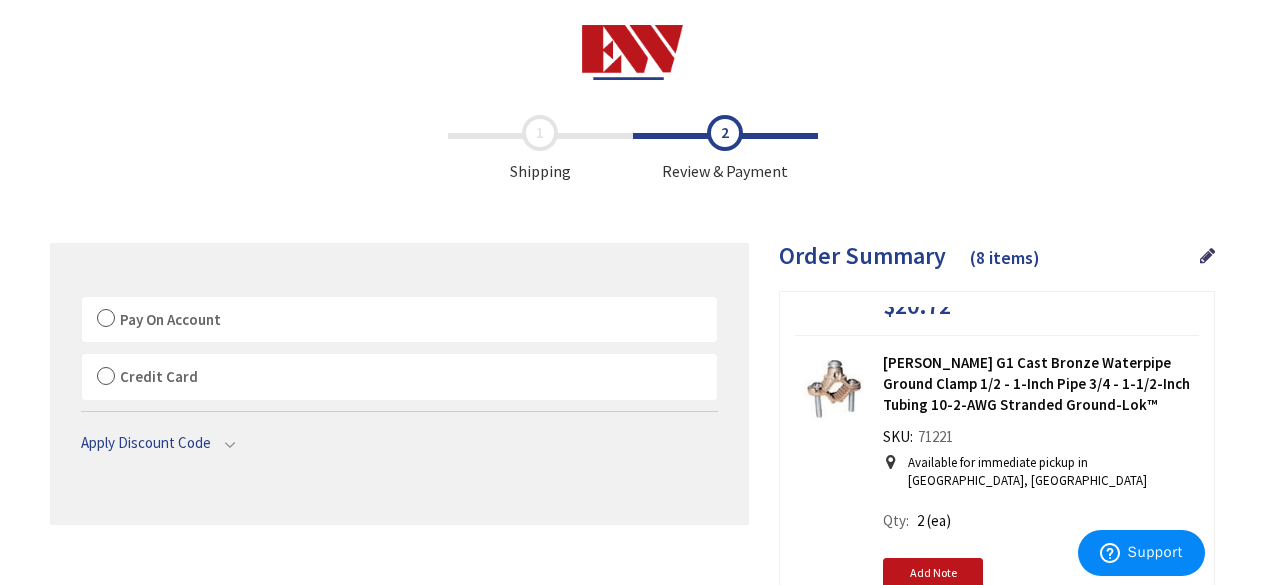 click on "Pay On Account" at bounding box center [399, 320] 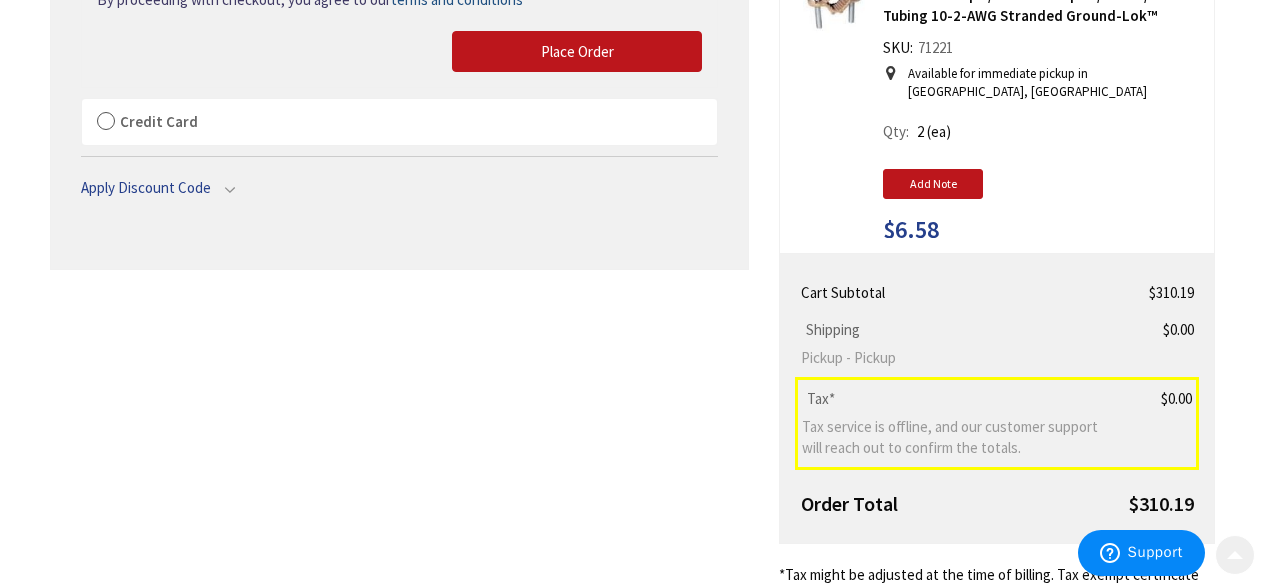 scroll, scrollTop: 415, scrollLeft: 0, axis: vertical 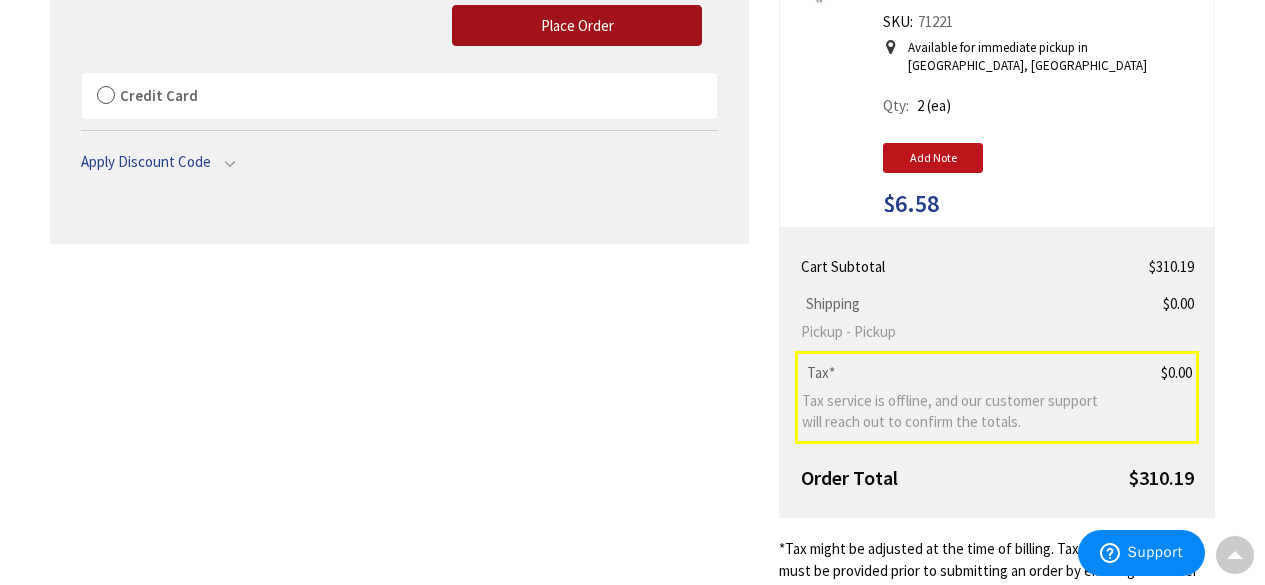 click on "Place Order" at bounding box center [577, 26] 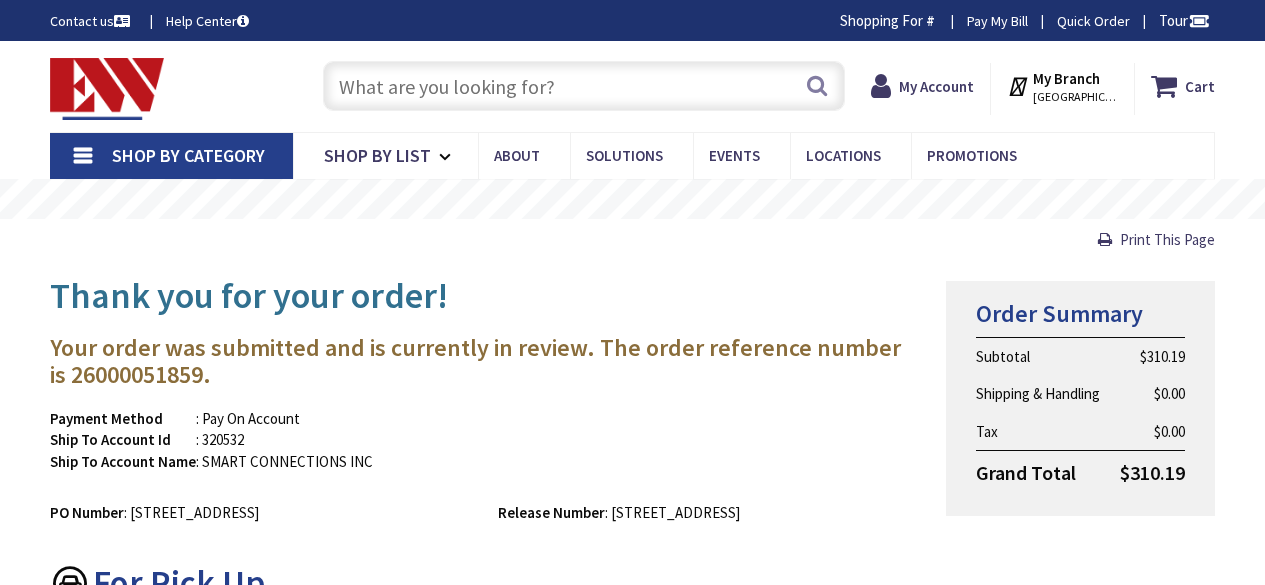 scroll, scrollTop: 0, scrollLeft: 0, axis: both 